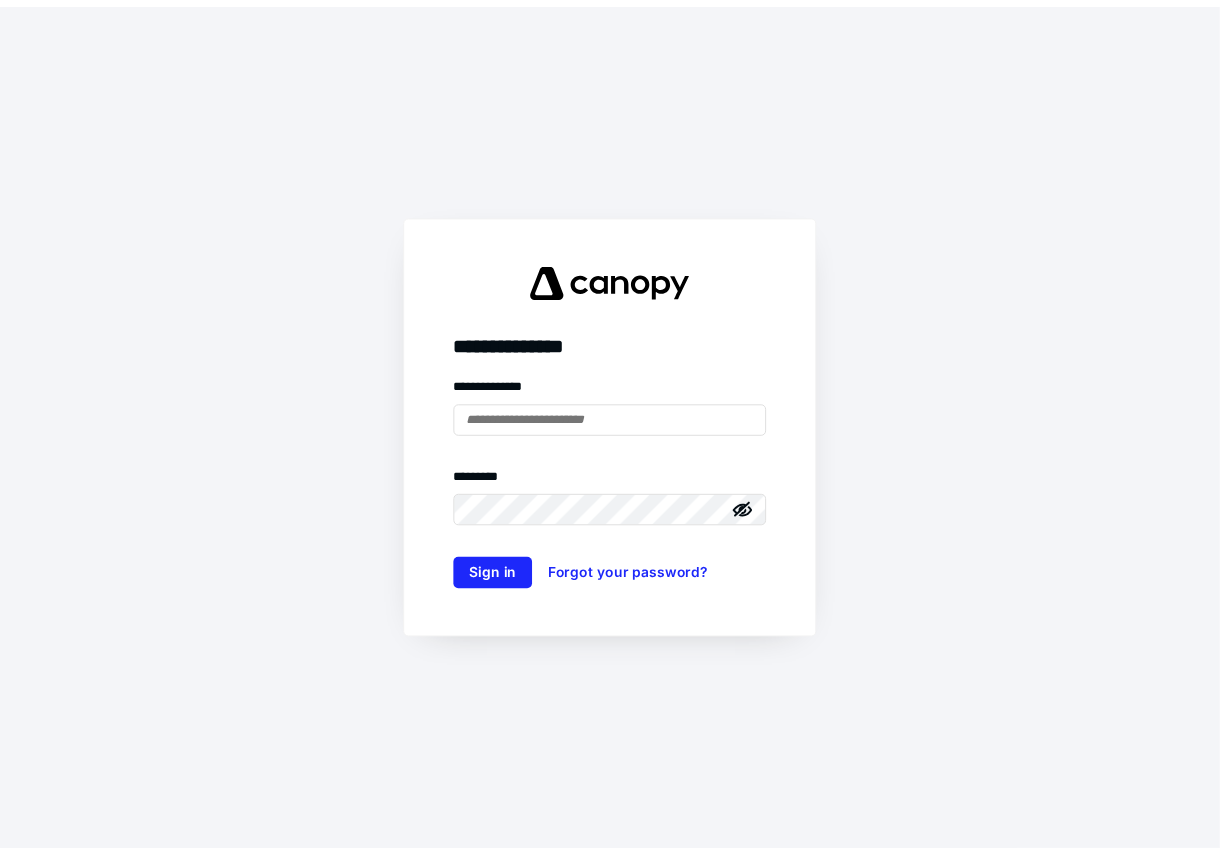 scroll, scrollTop: 0, scrollLeft: 0, axis: both 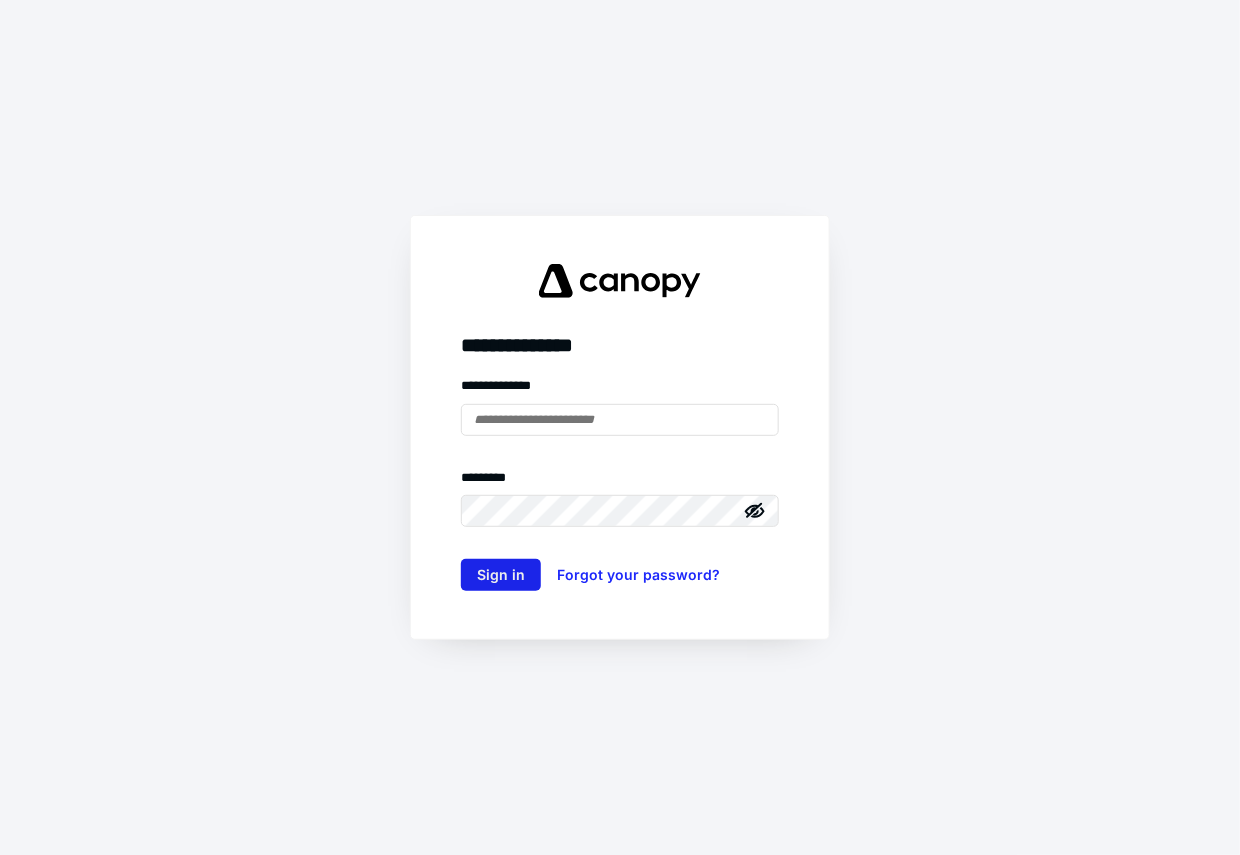 type on "**********" 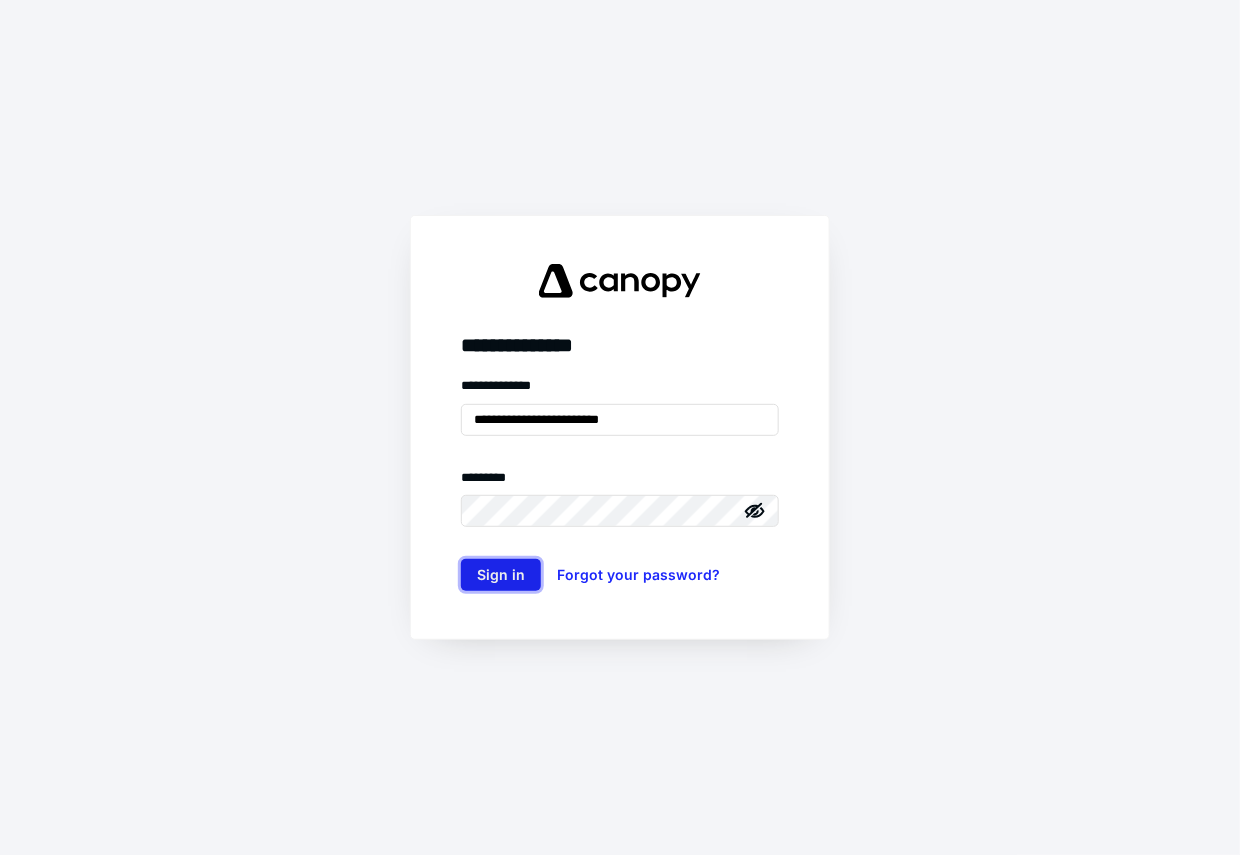 click on "Sign in" at bounding box center [501, 575] 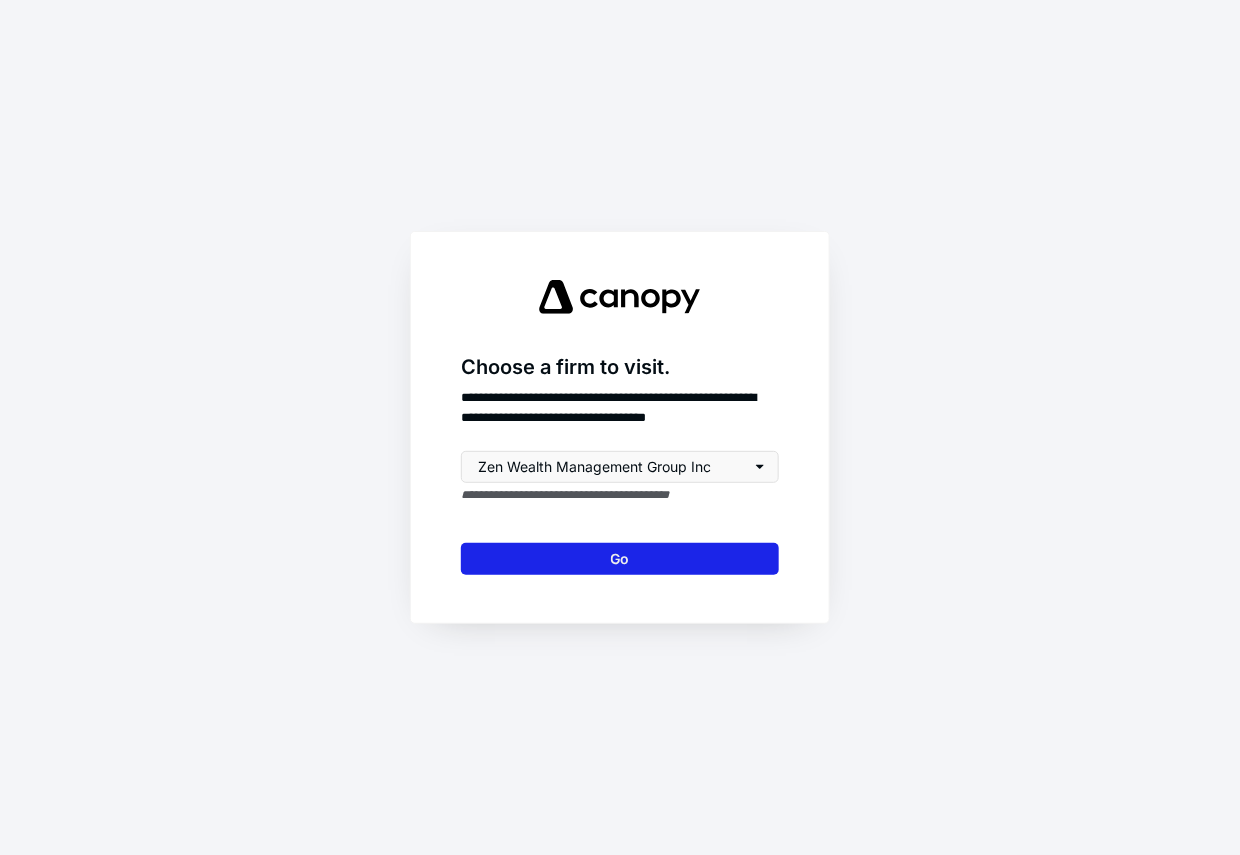 click on "Go" at bounding box center [620, 559] 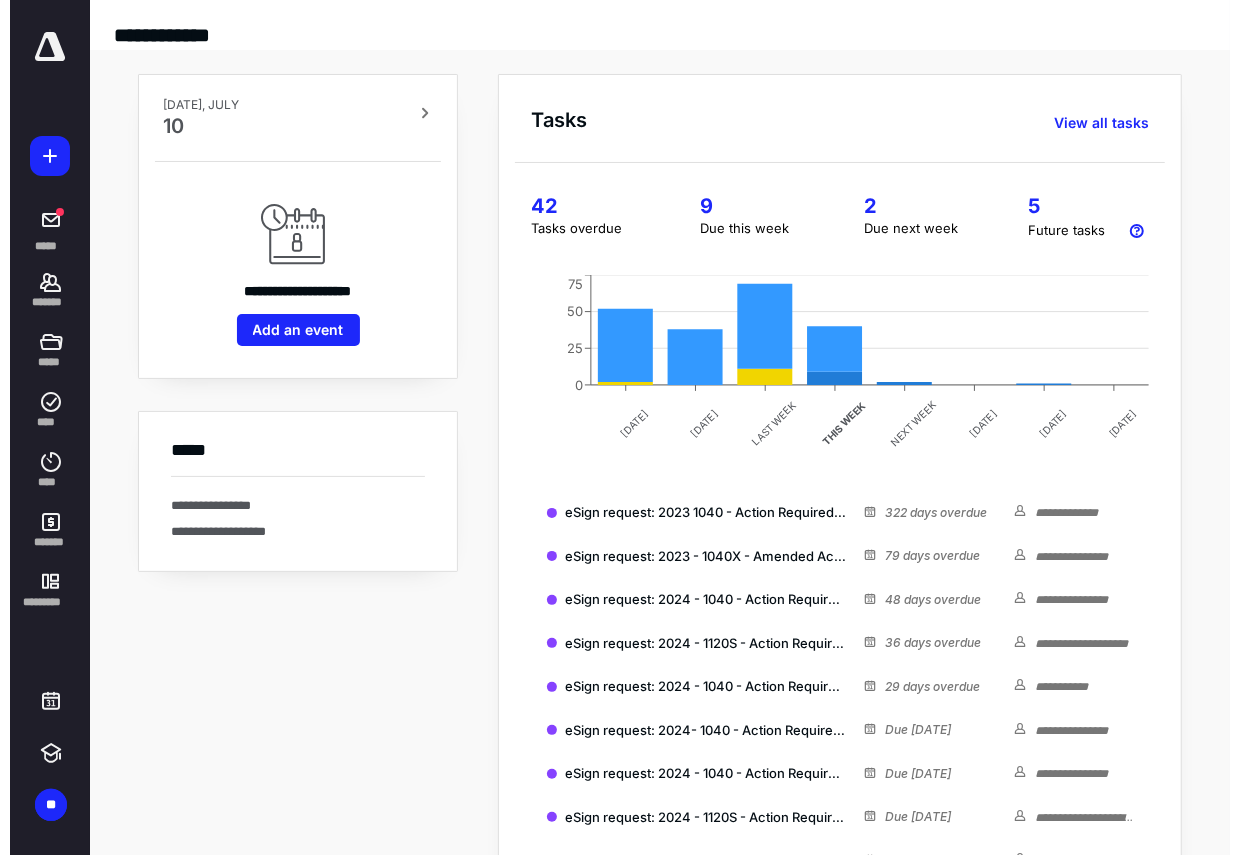 scroll, scrollTop: 0, scrollLeft: 0, axis: both 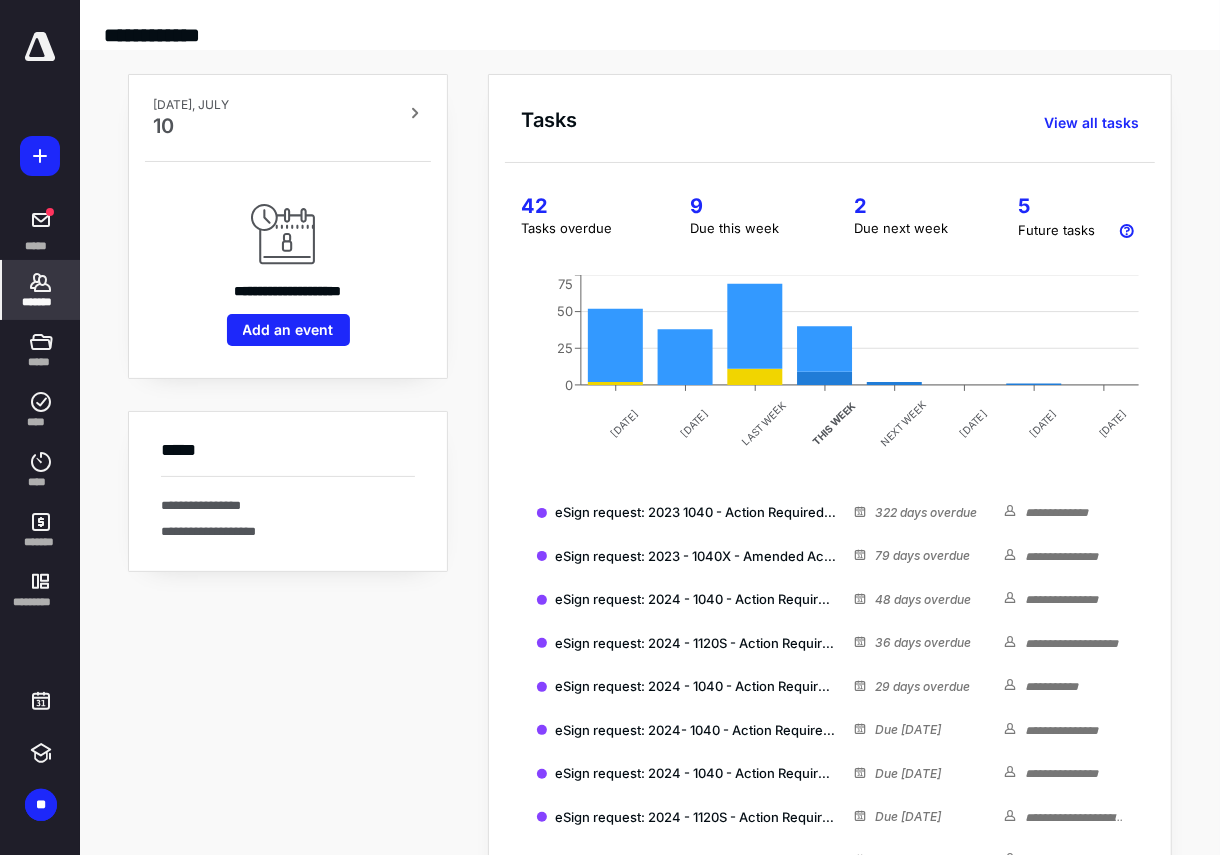 click 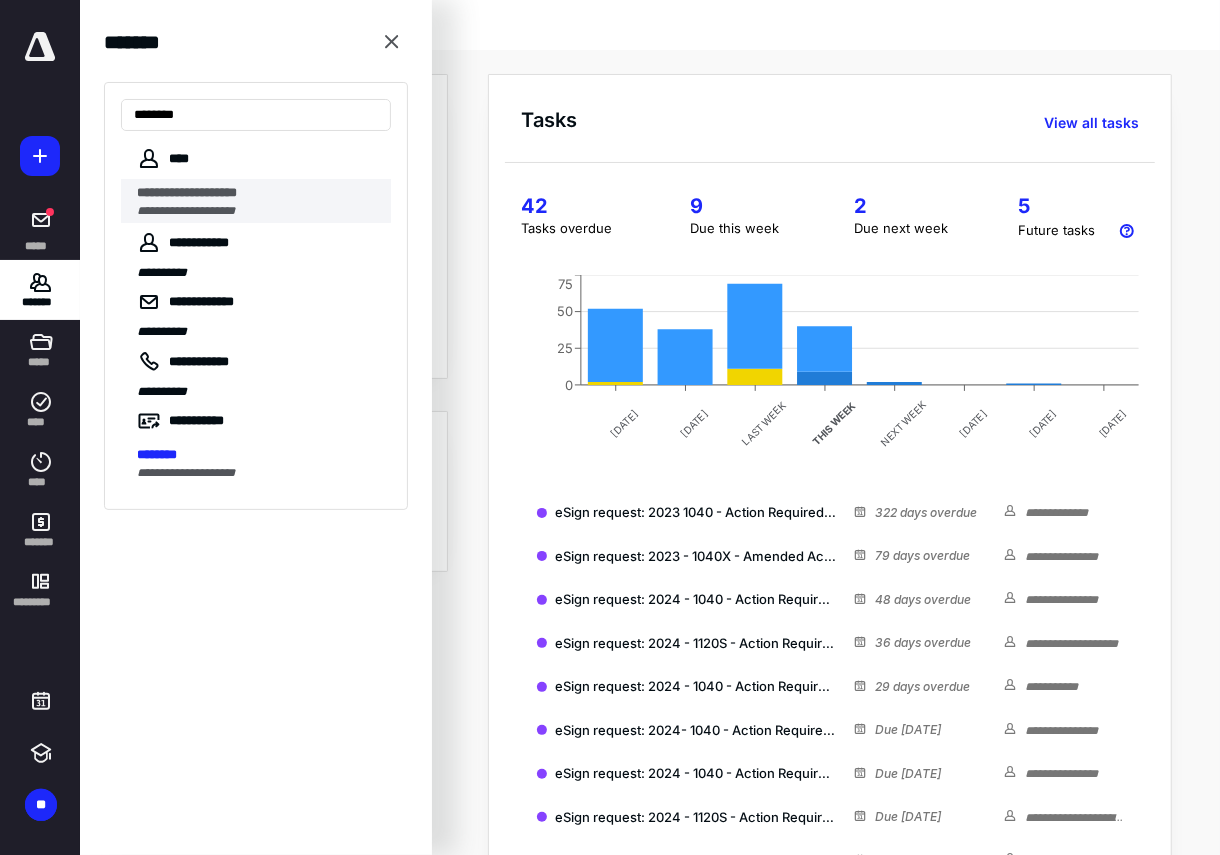 type on "********" 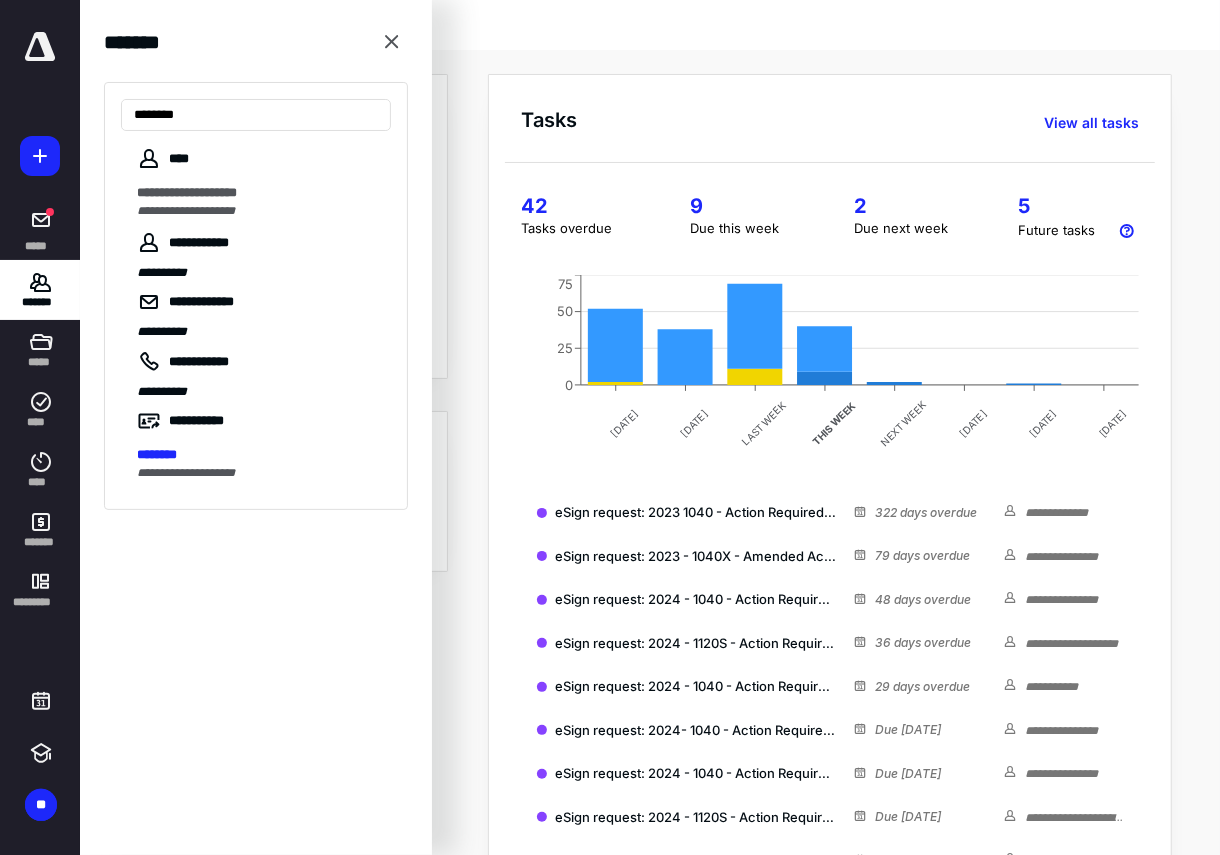 click on "**********" at bounding box center [186, 211] 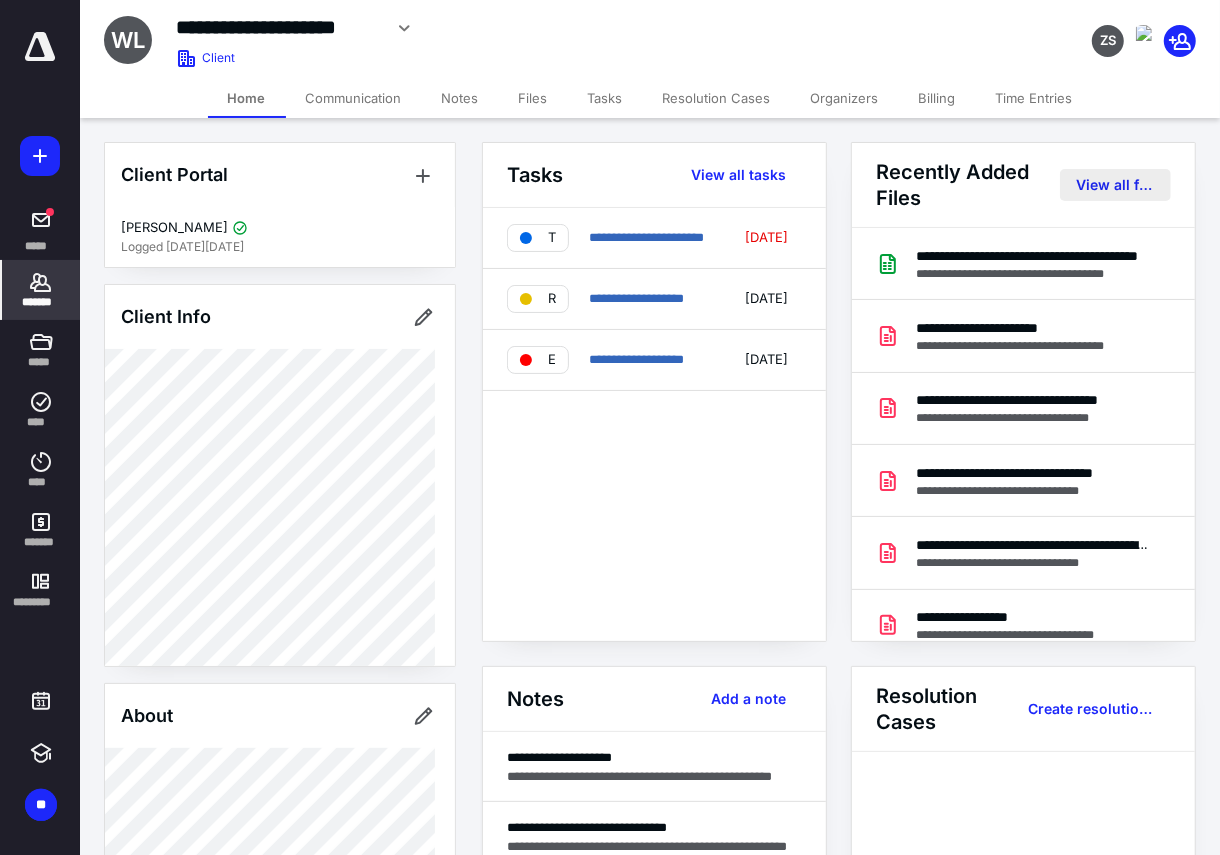 click on "View all files" at bounding box center (1115, 185) 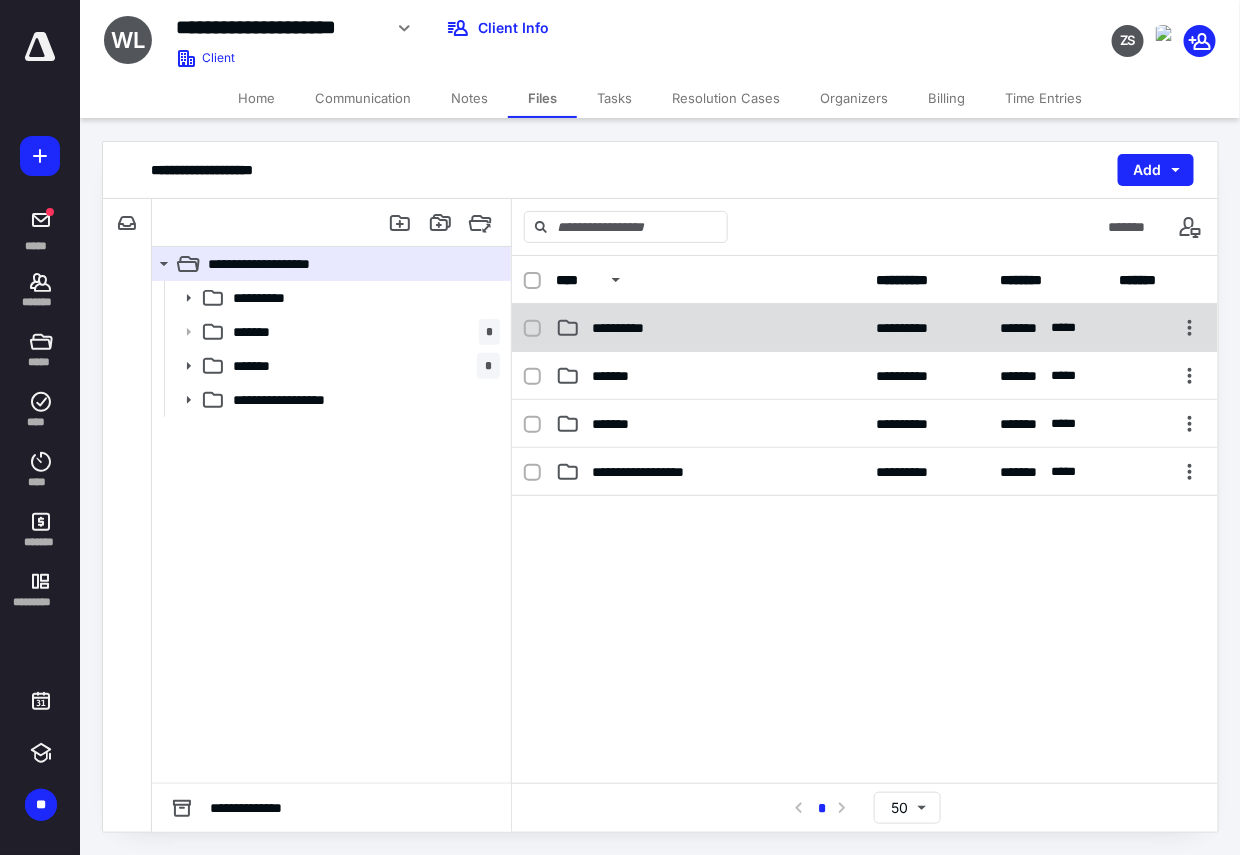 click on "**********" at bounding box center [630, 328] 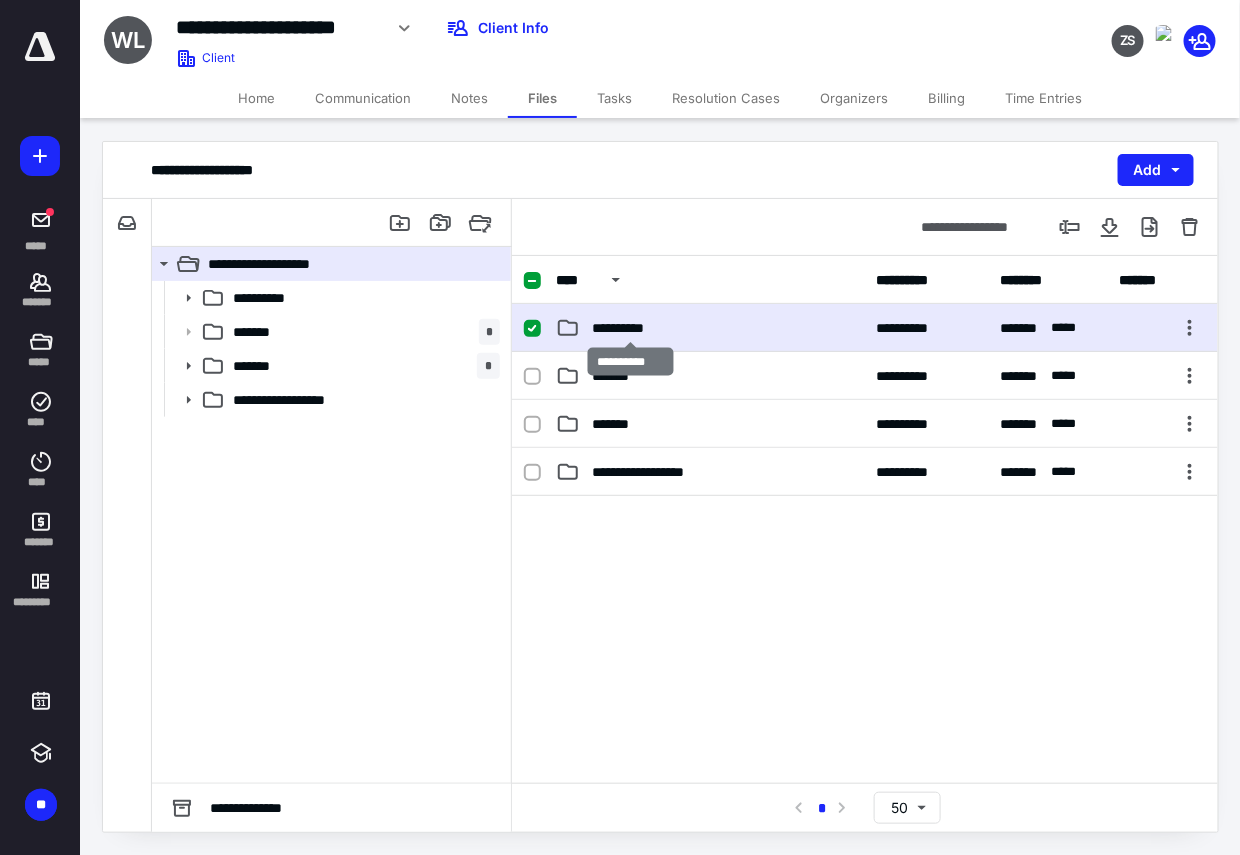click on "**********" at bounding box center [630, 328] 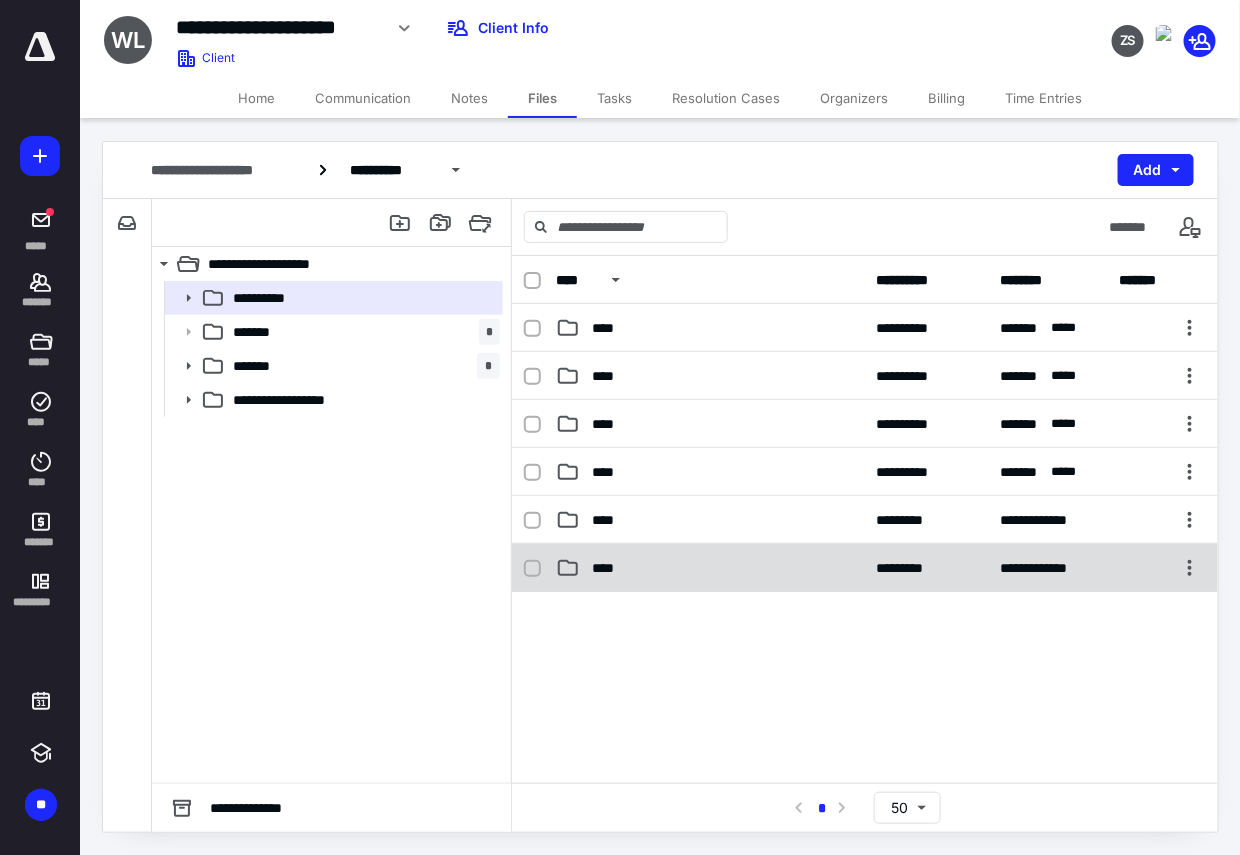 click on "****" at bounding box center (609, 568) 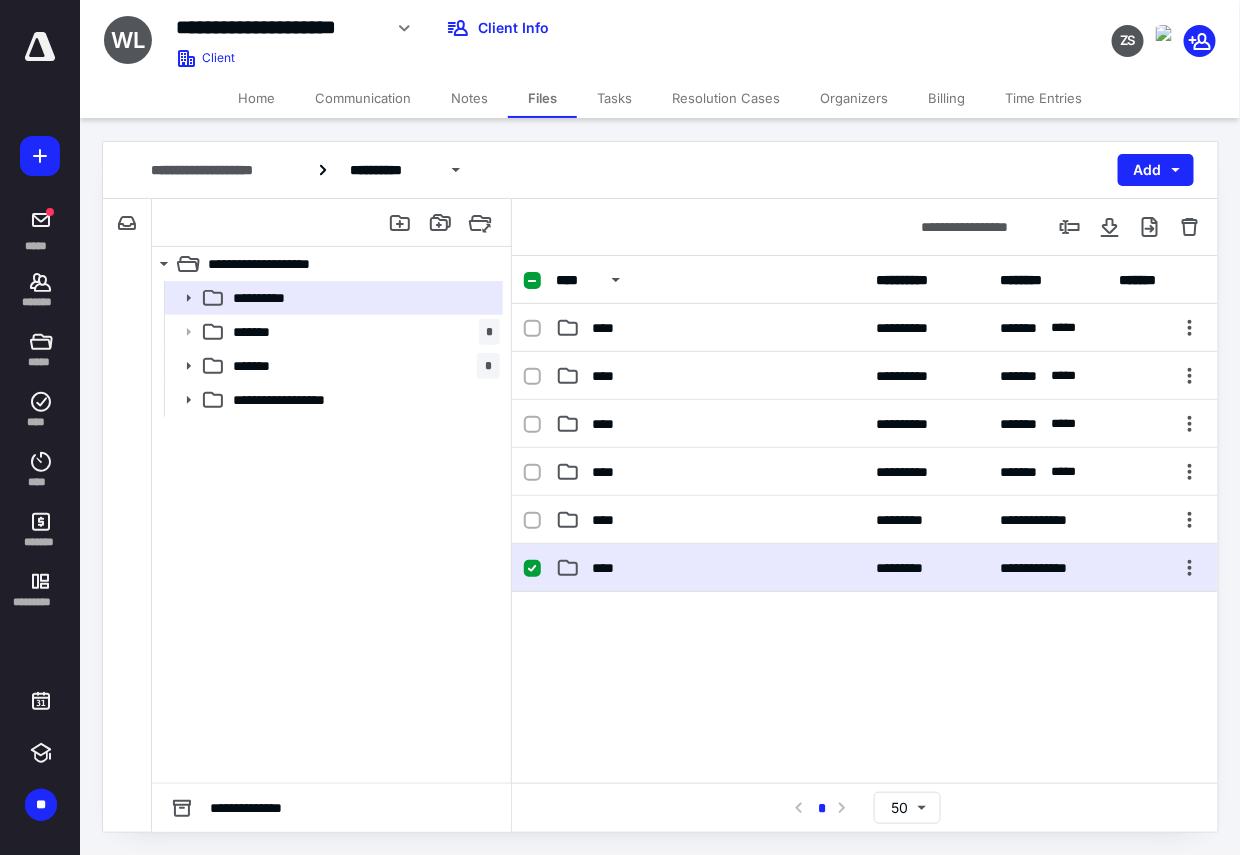 click on "****" at bounding box center (609, 568) 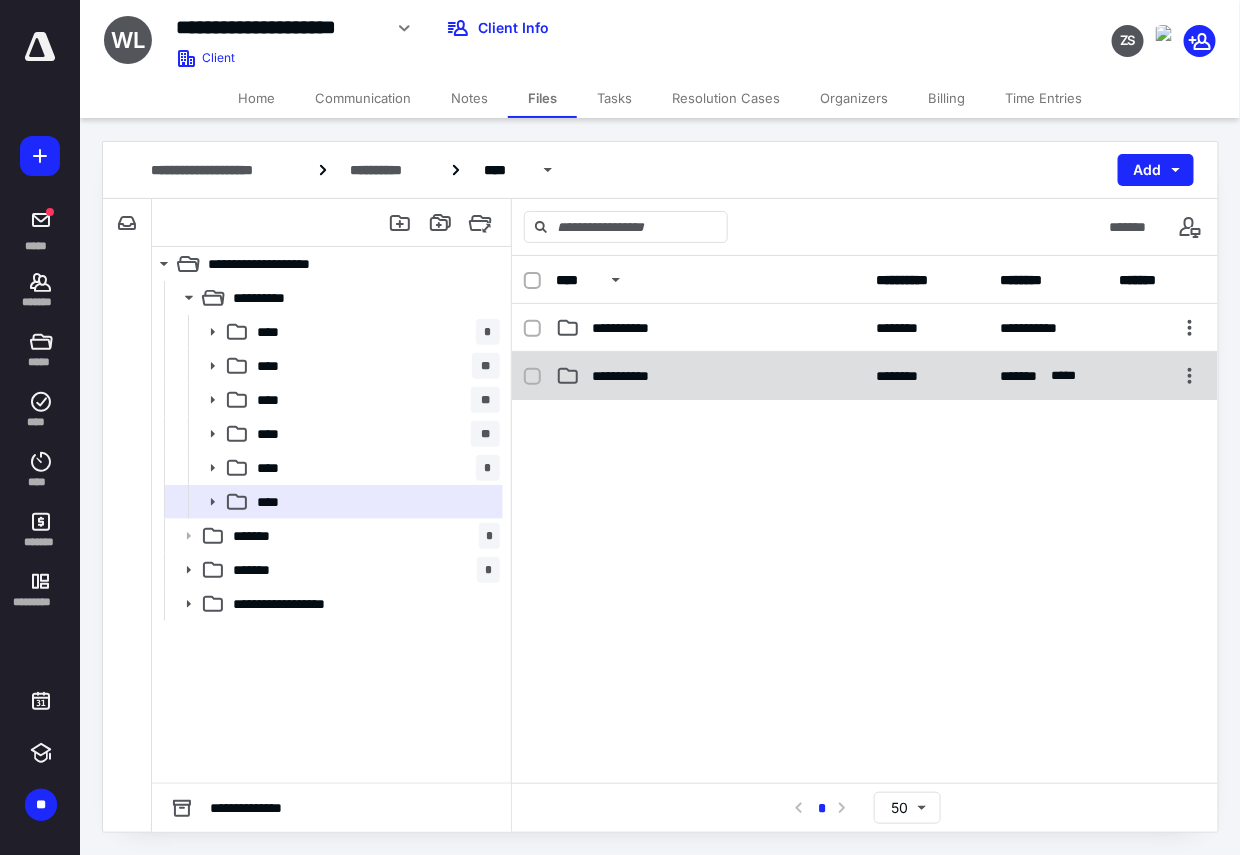 click on "**********" at bounding box center (631, 376) 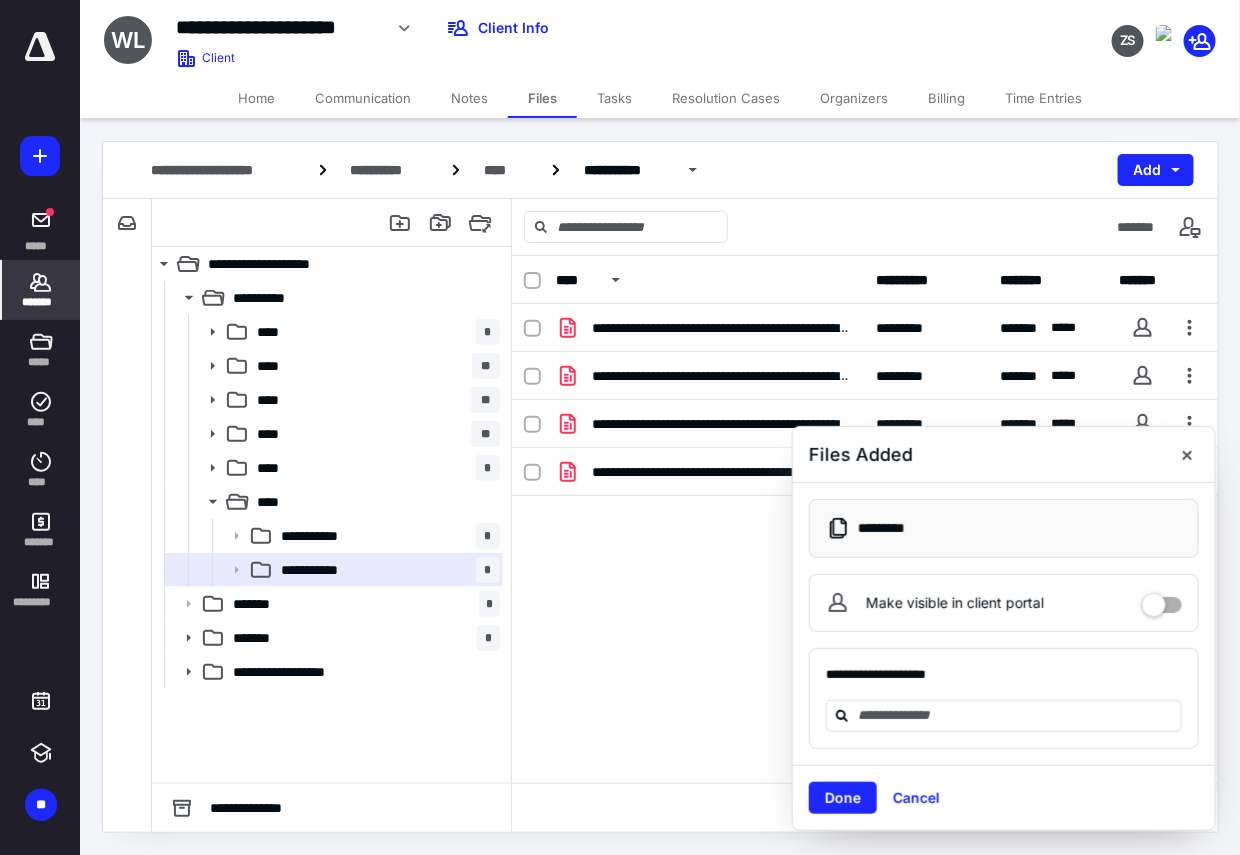 click on "*******" at bounding box center (41, 290) 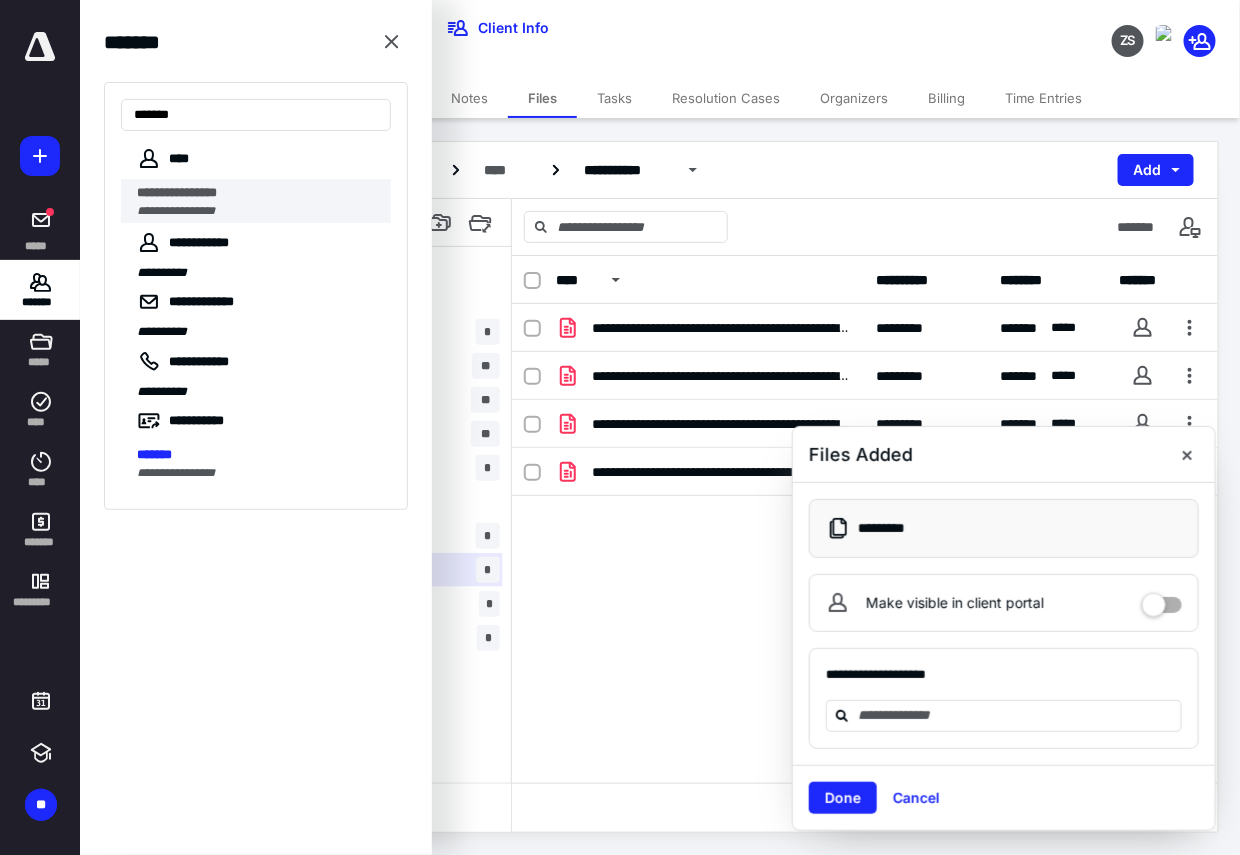 type on "*******" 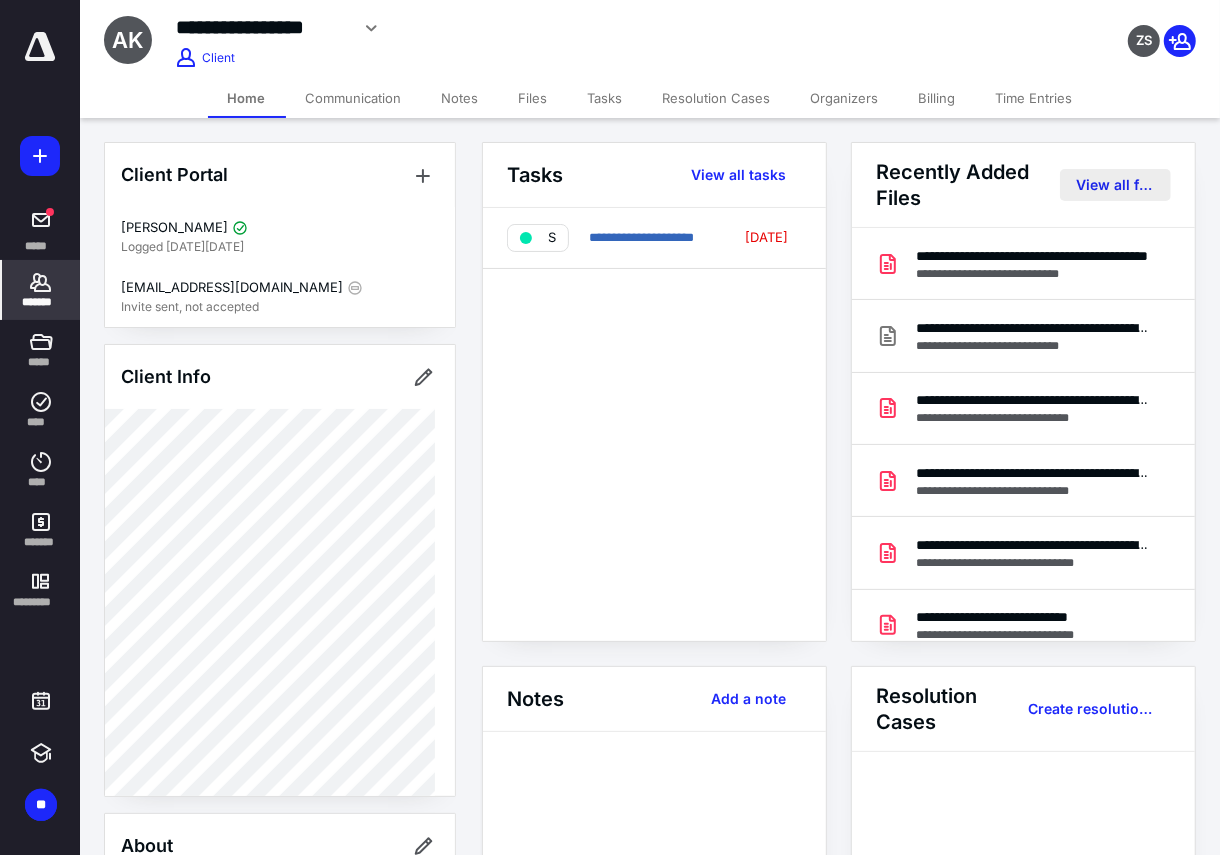 click on "View all files" at bounding box center [1115, 185] 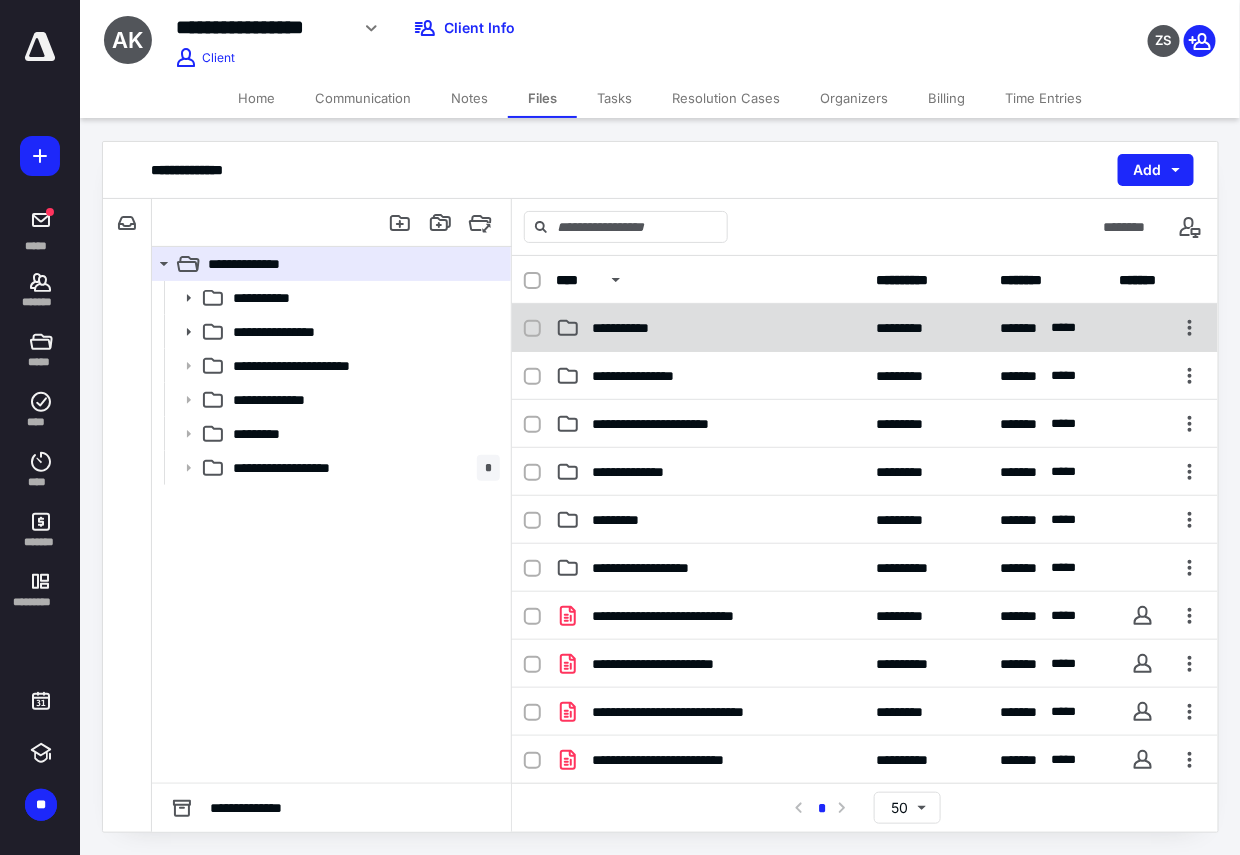 click on "**********" at bounding box center (865, 328) 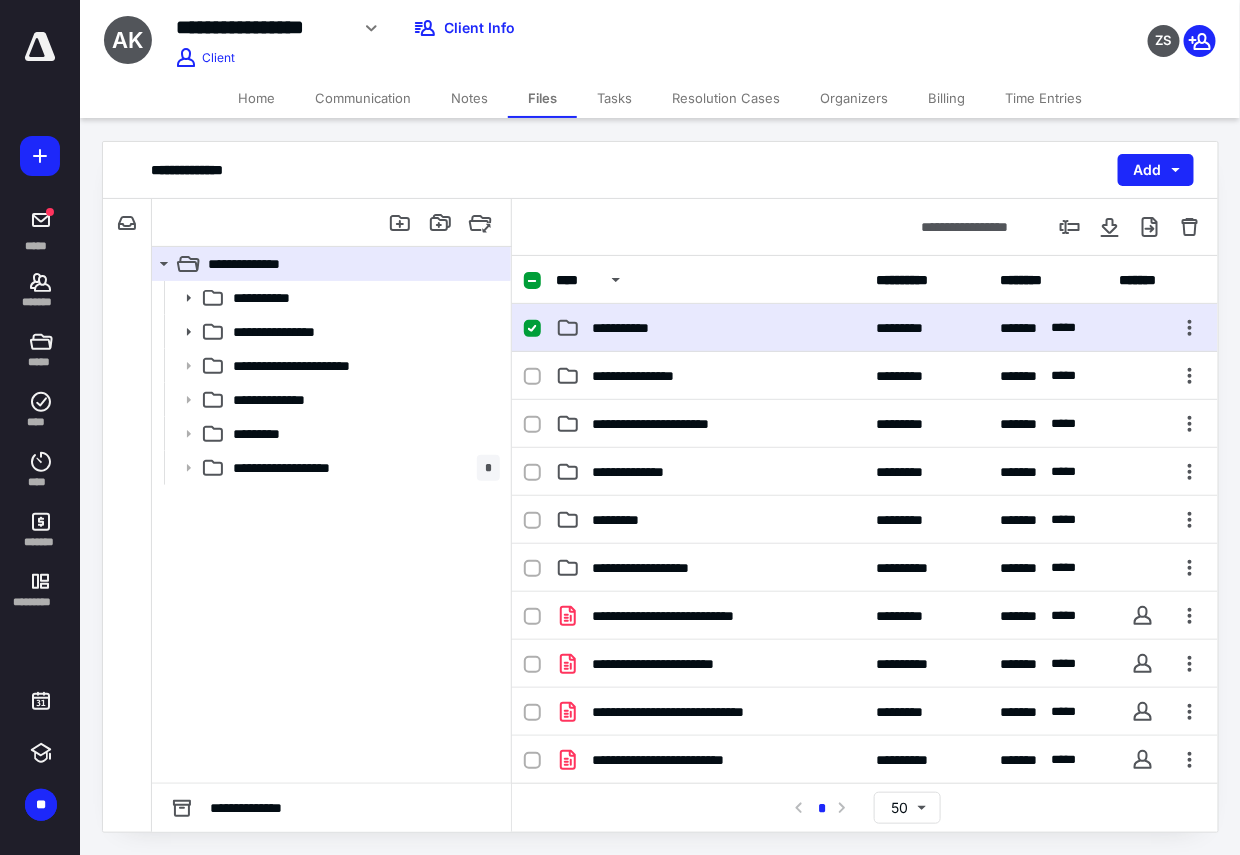 click on "**********" at bounding box center [865, 328] 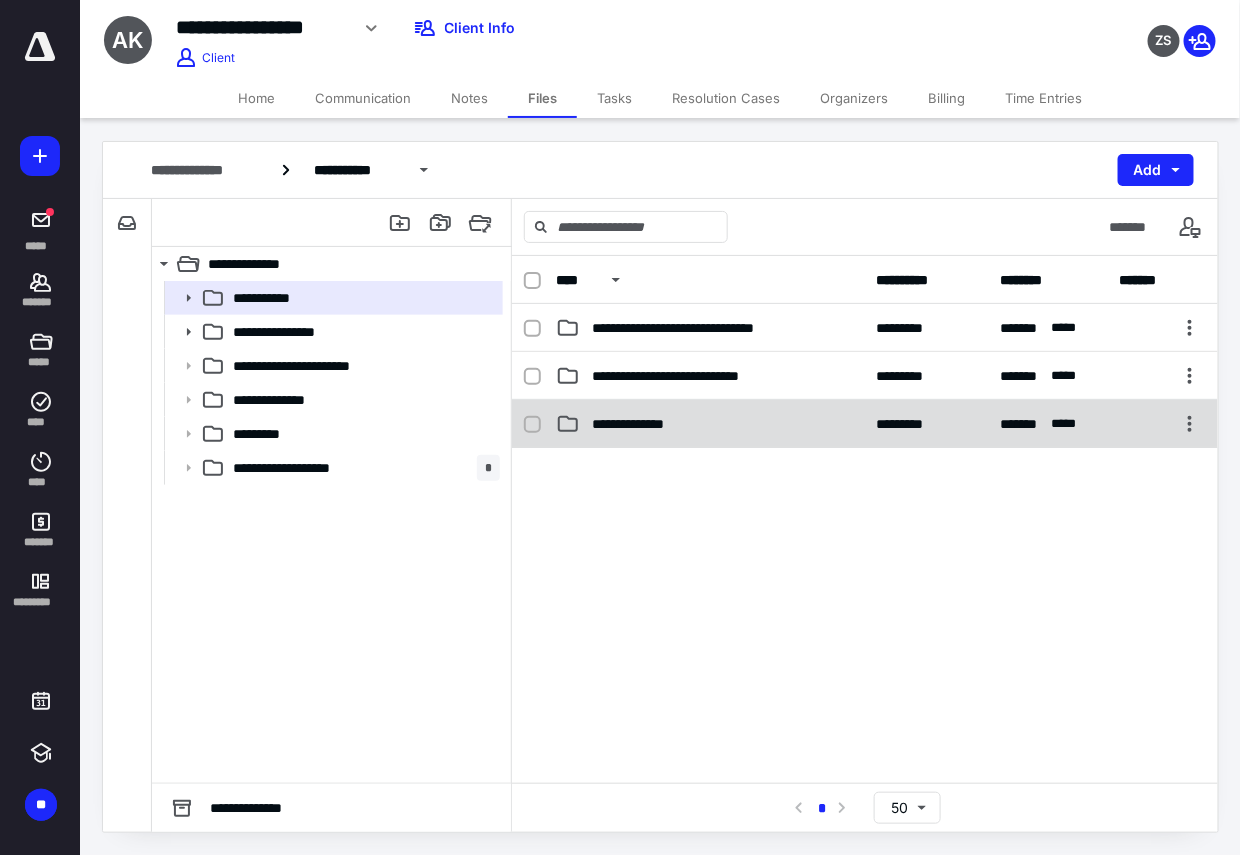 click on "**********" at bounding box center (645, 424) 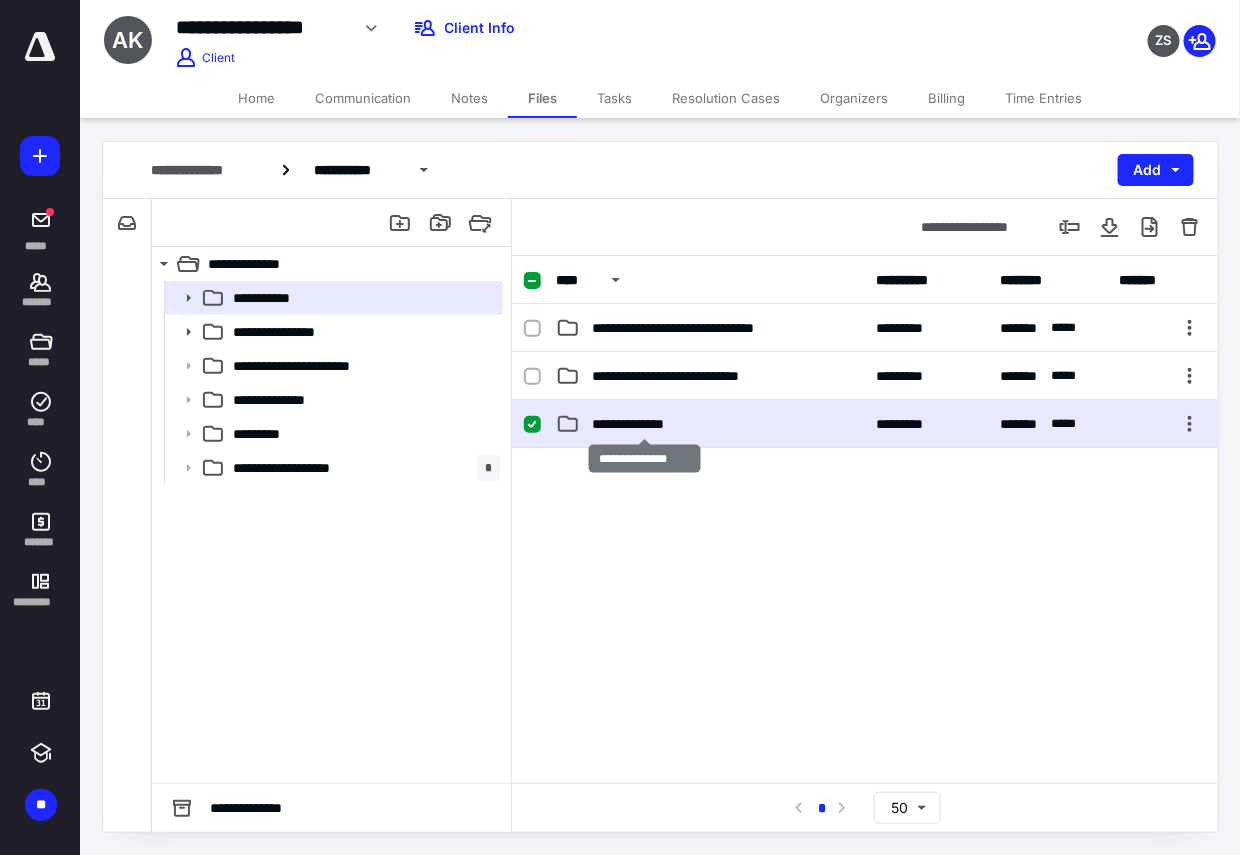click on "**********" at bounding box center [645, 424] 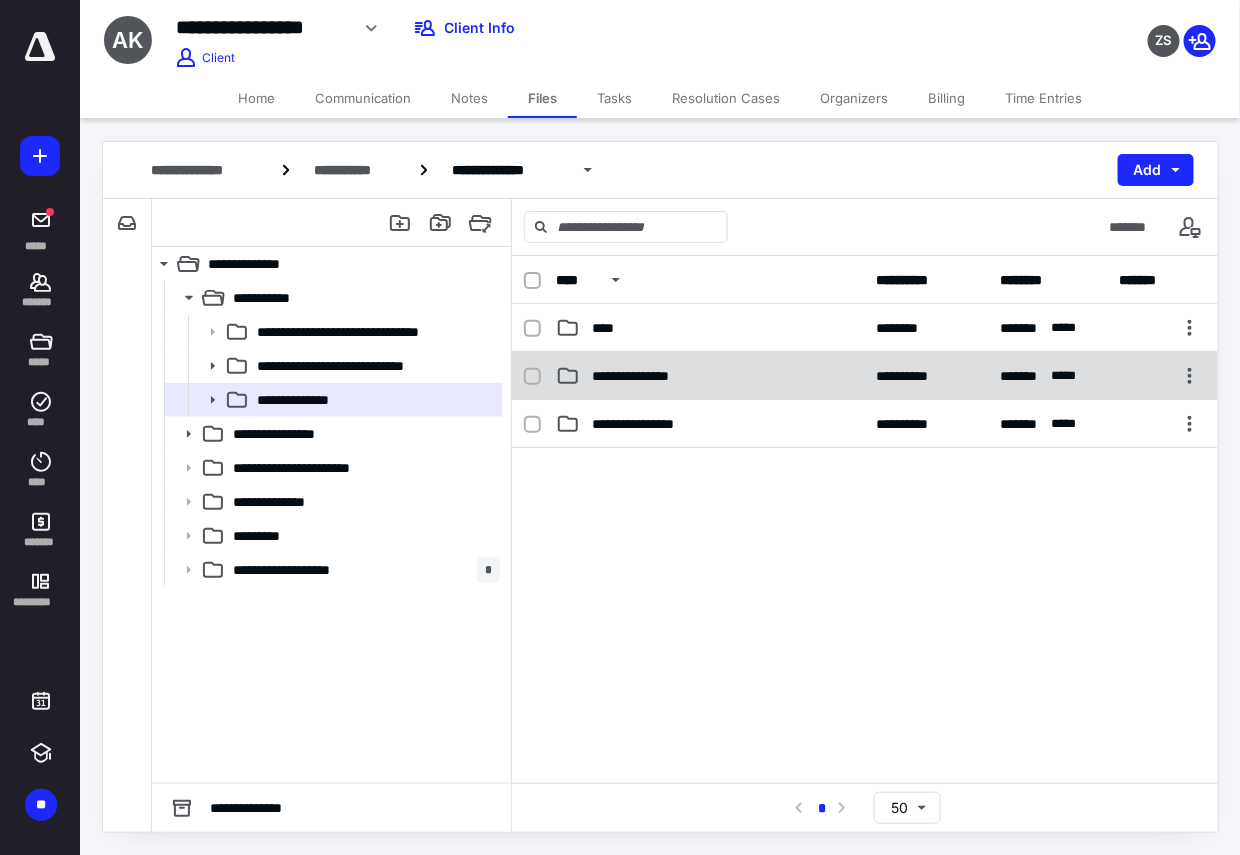 click on "**********" at bounding box center [710, 376] 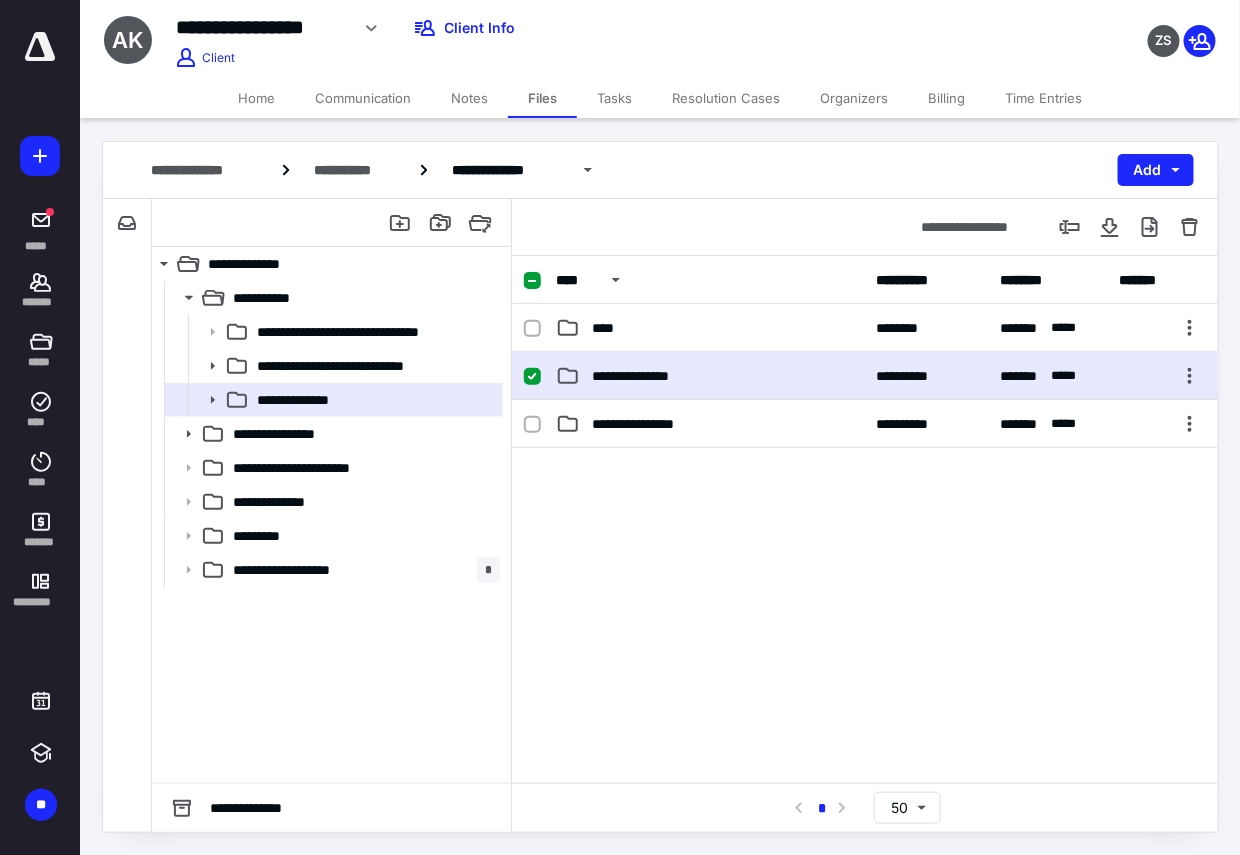 click on "**********" at bounding box center (710, 376) 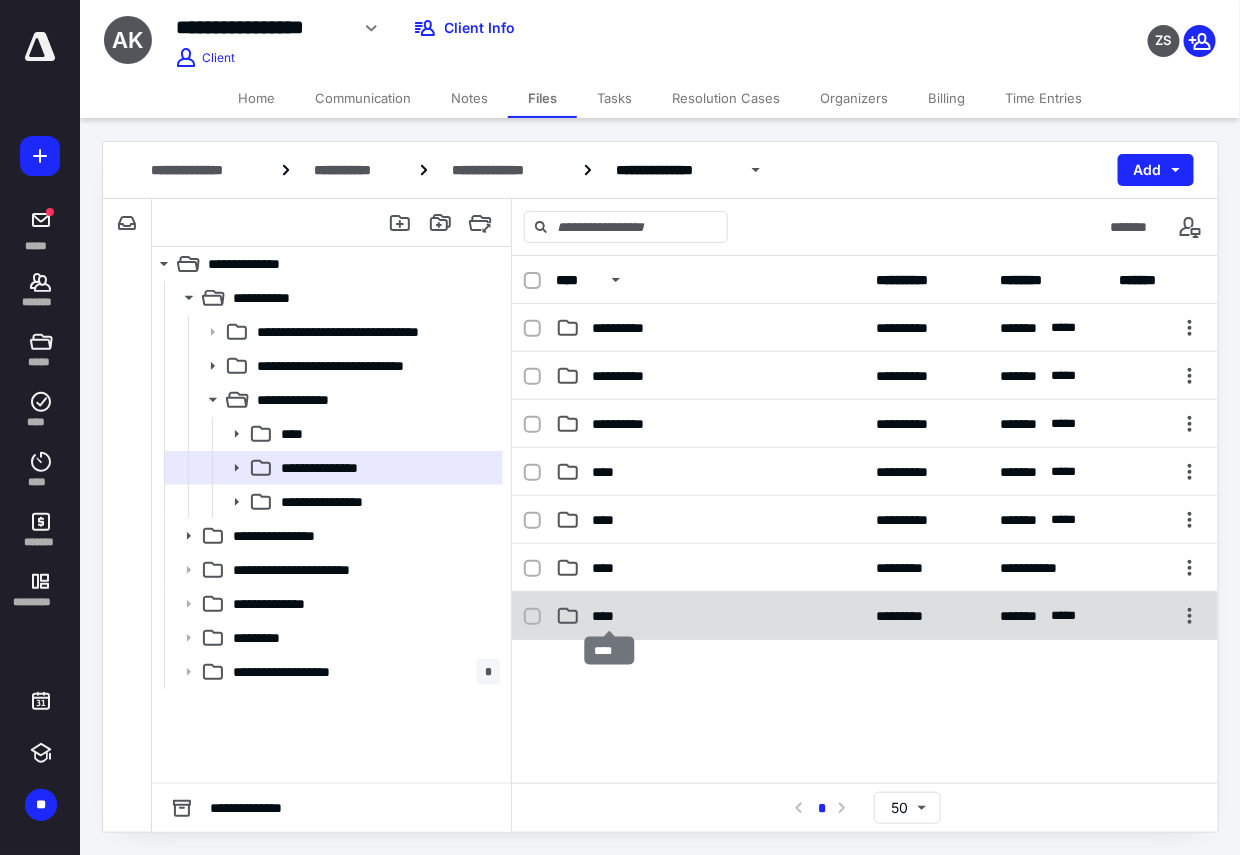 click on "****" at bounding box center [609, 616] 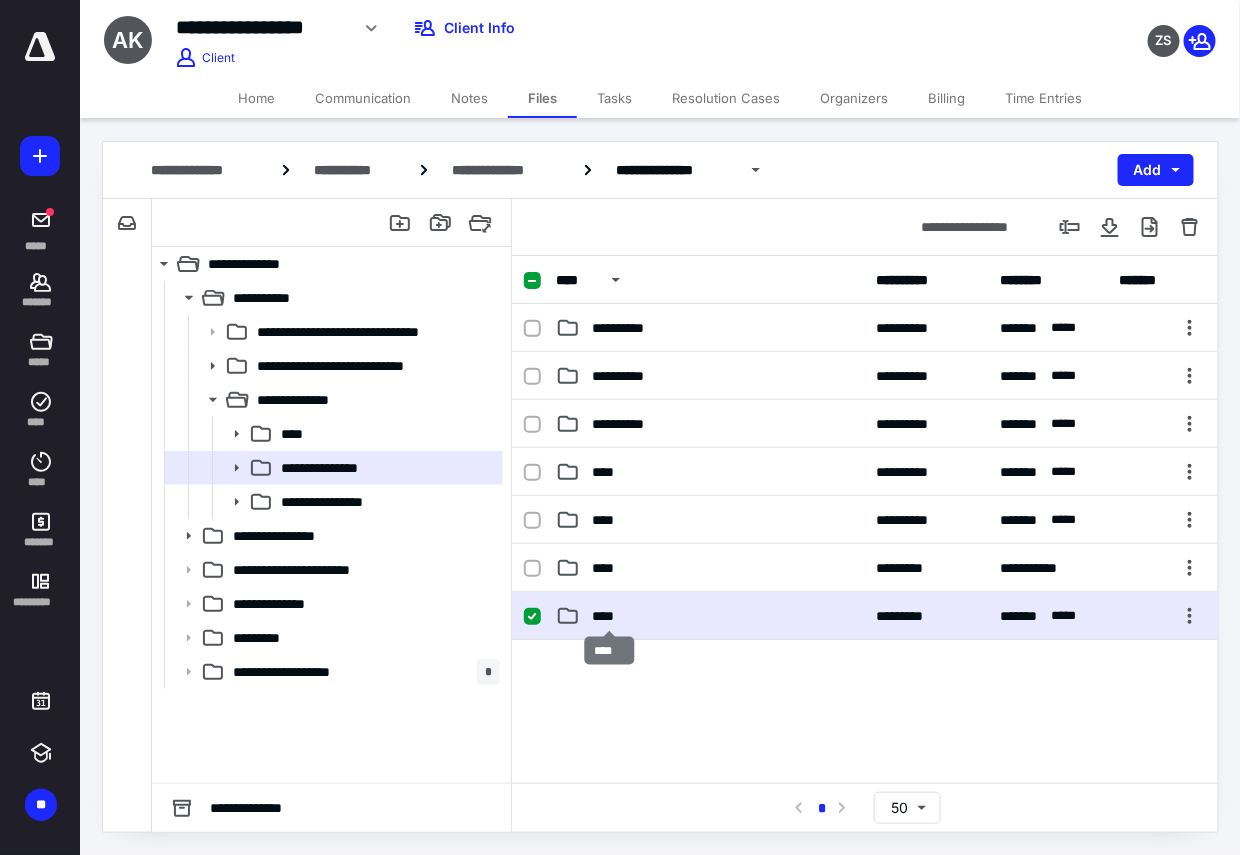 click on "****" at bounding box center [609, 616] 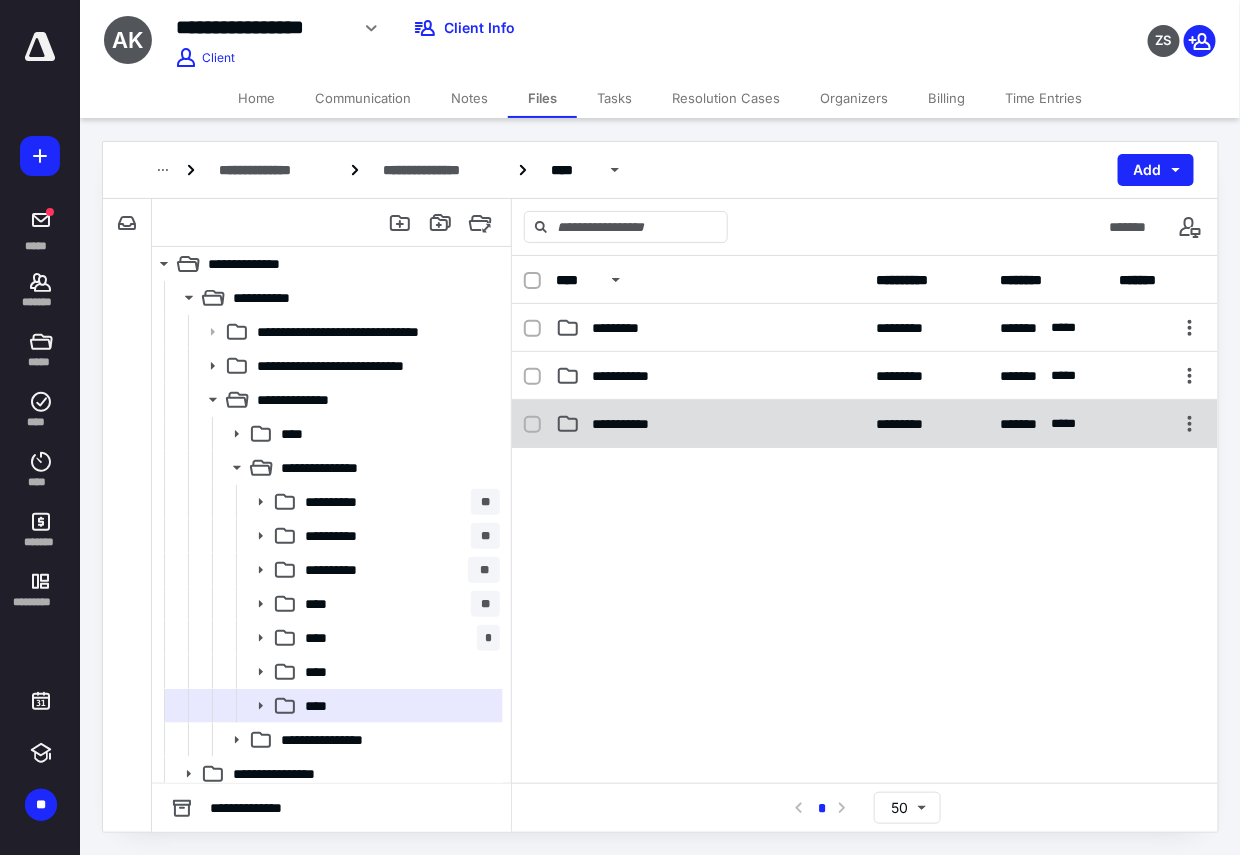 click on "**********" at bounding box center (631, 424) 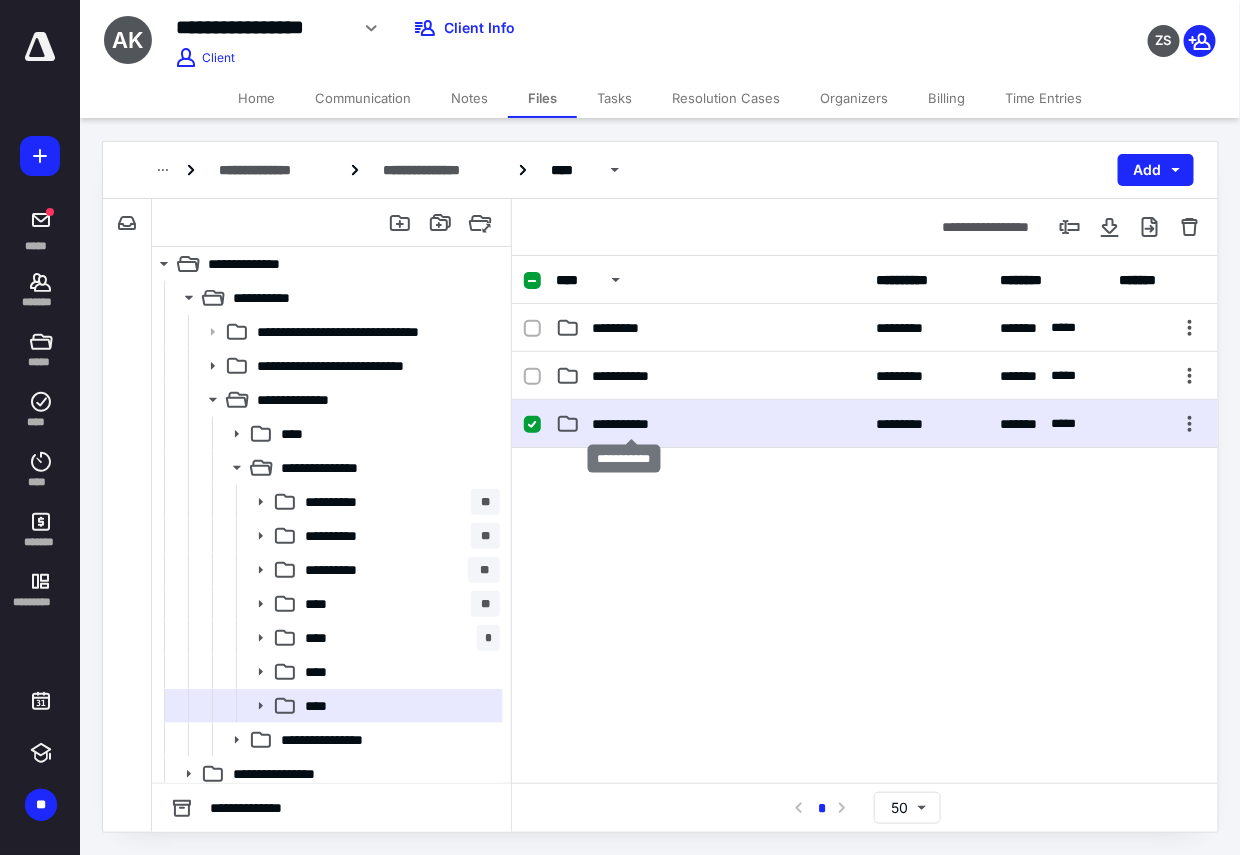 click on "**********" at bounding box center [631, 424] 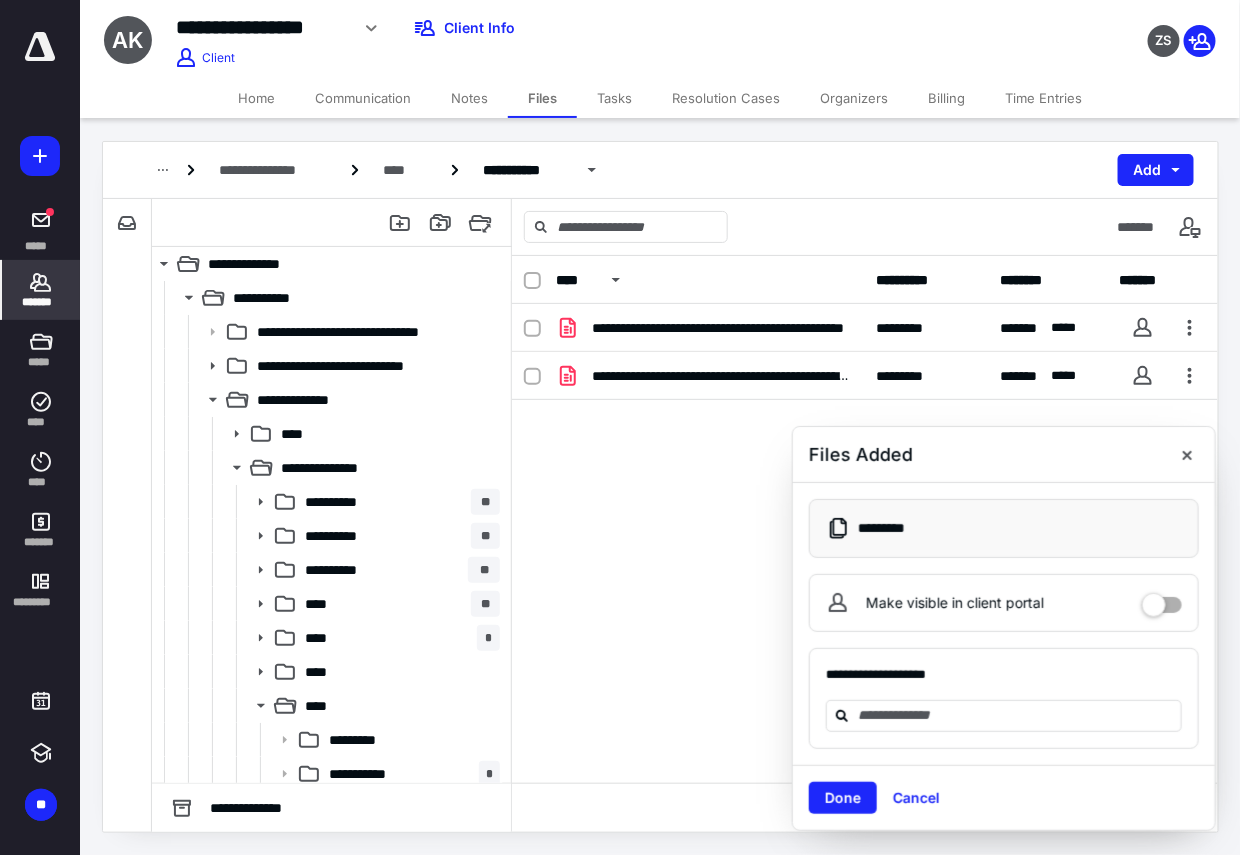 click 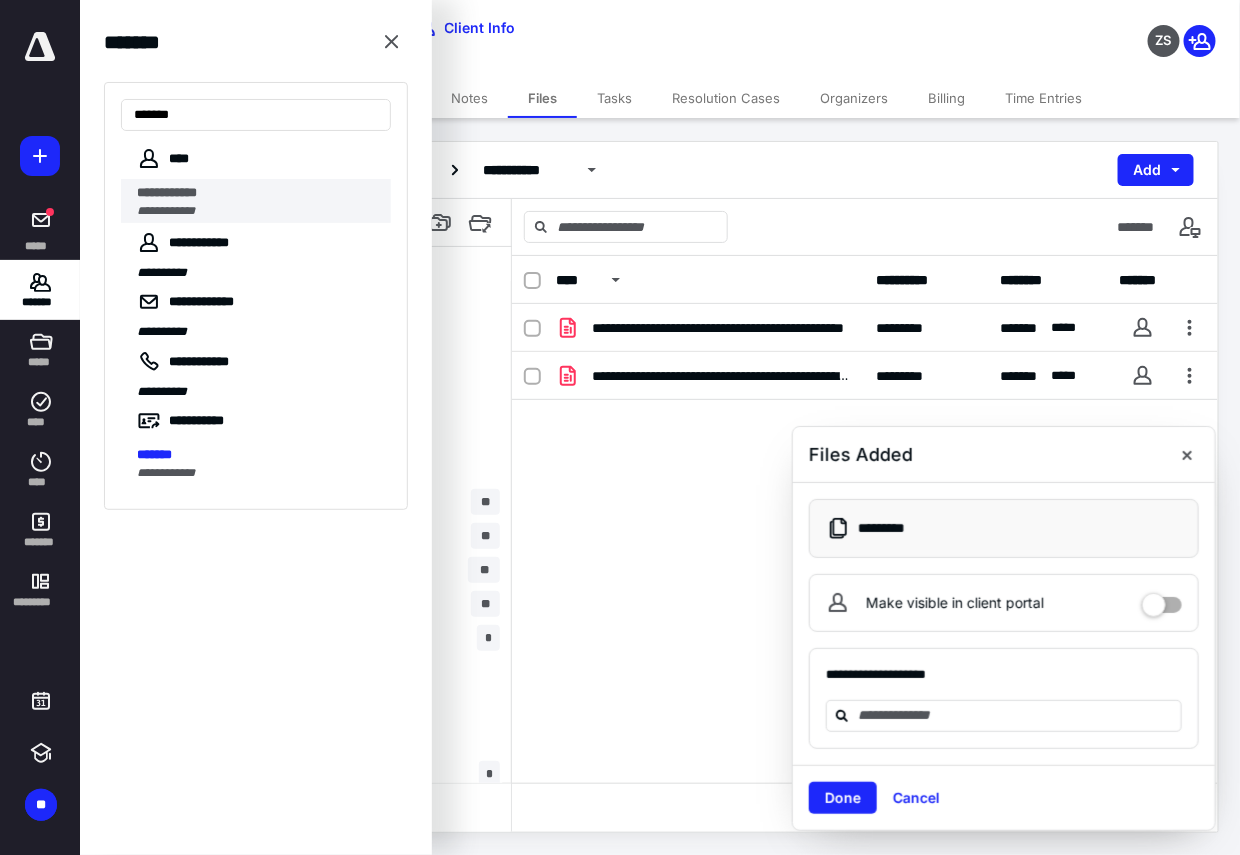 type on "*******" 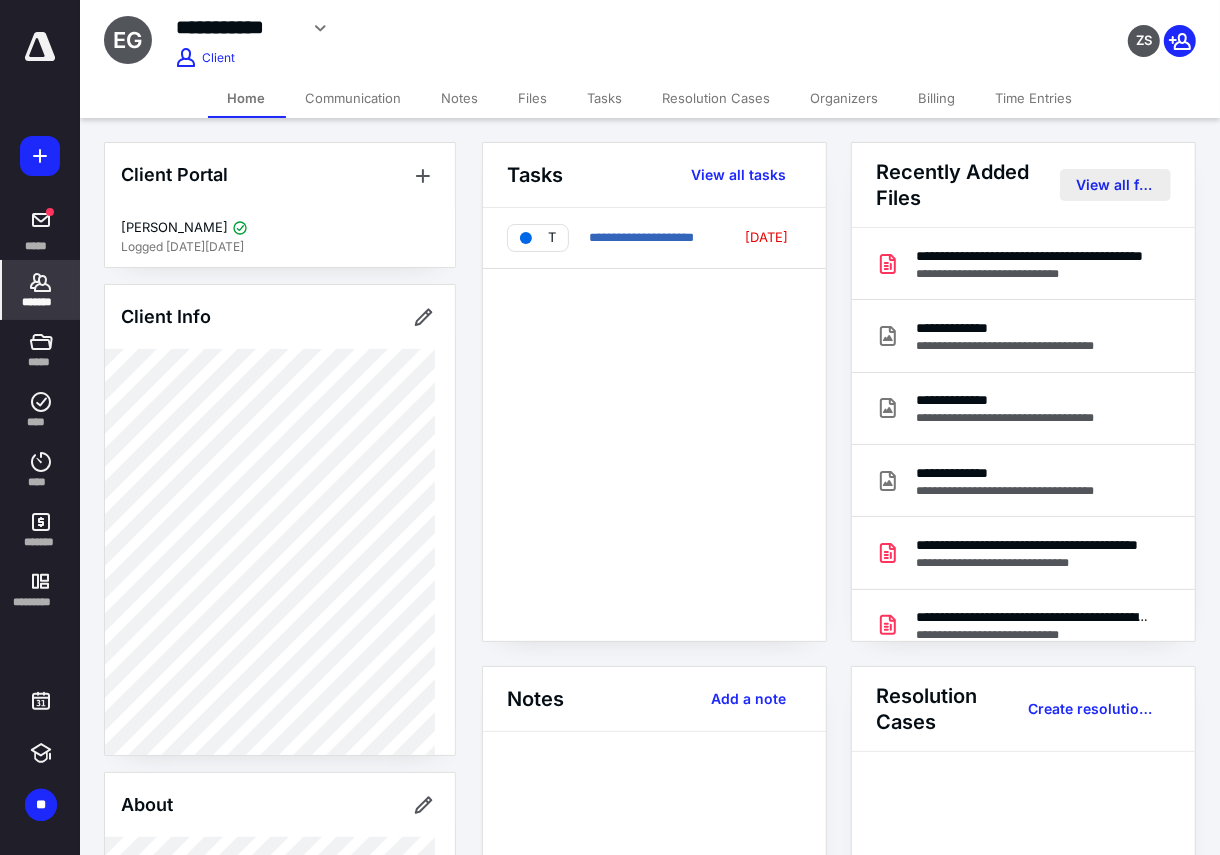 click on "View all files" at bounding box center [1115, 185] 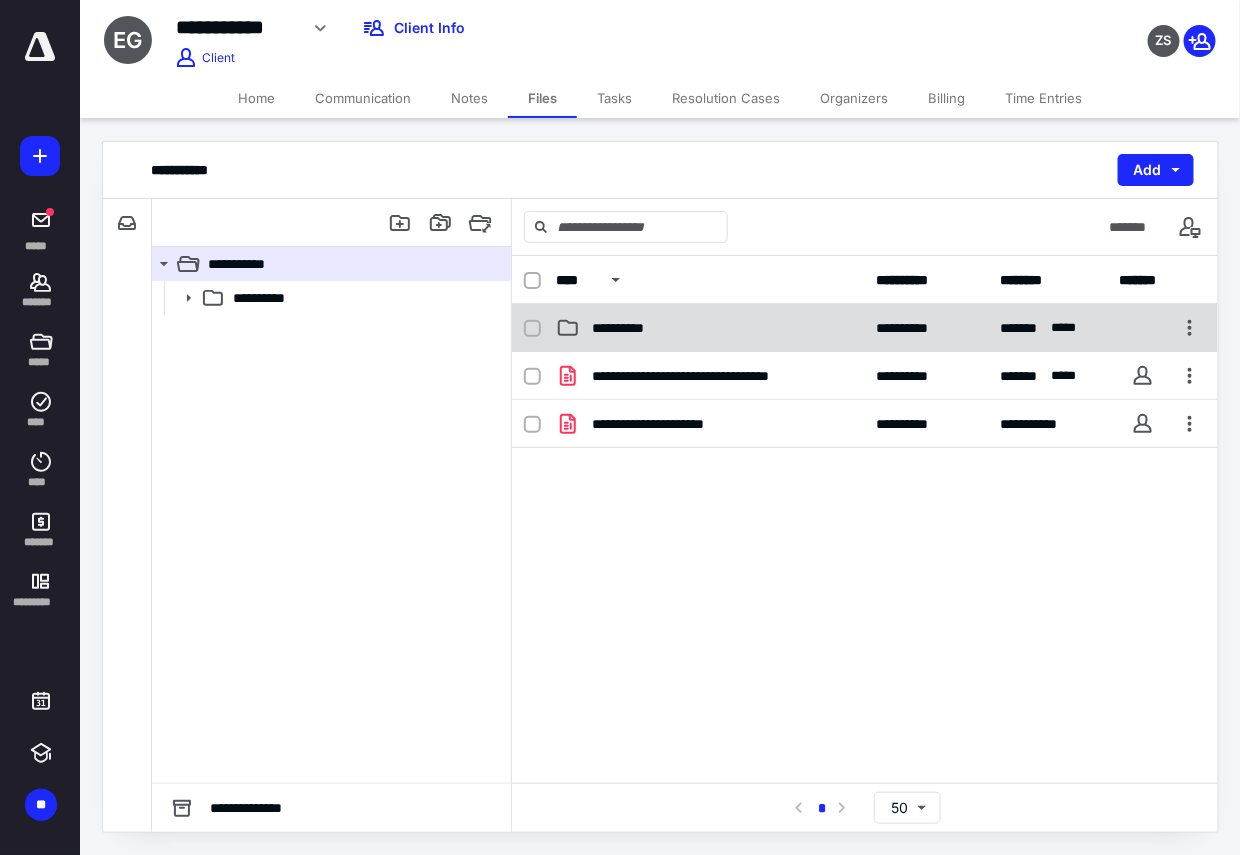 click on "**********" at bounding box center (710, 328) 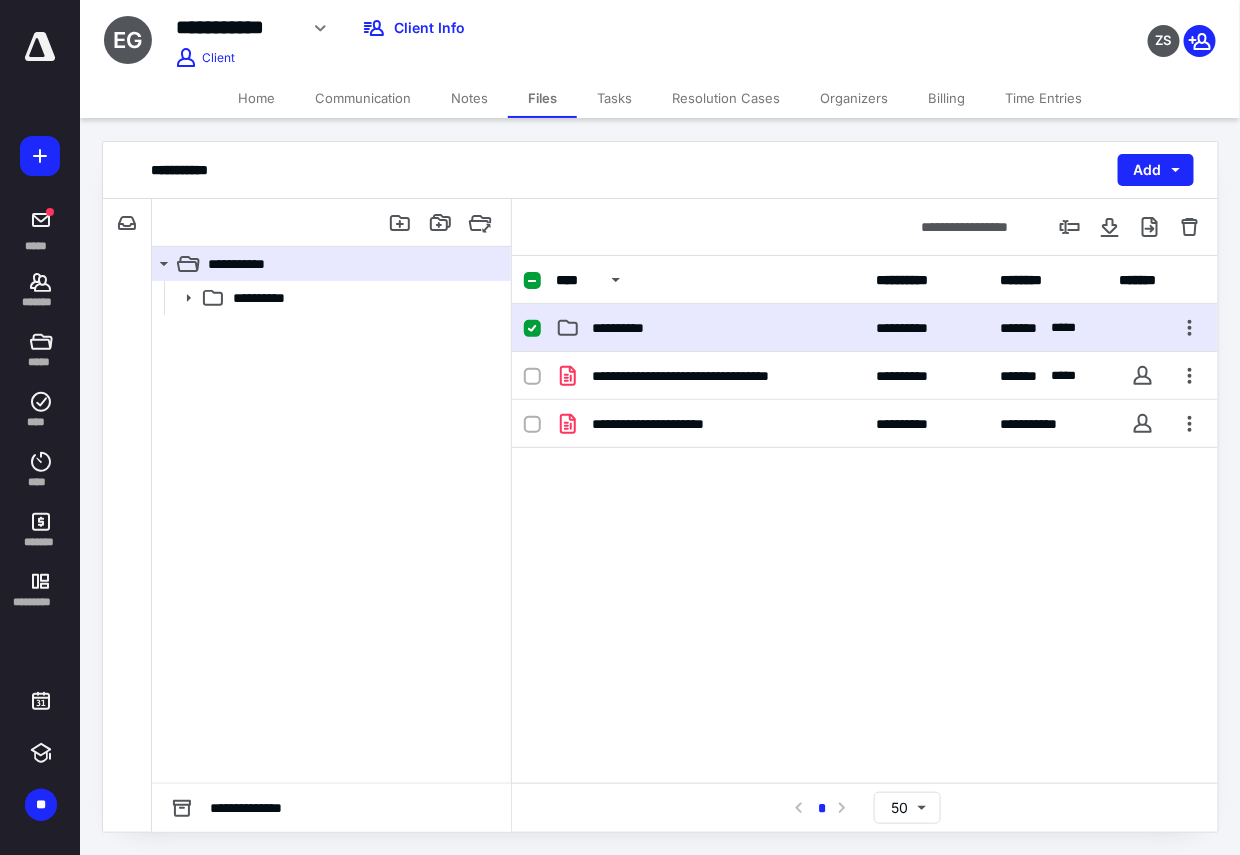 click on "**********" at bounding box center (710, 328) 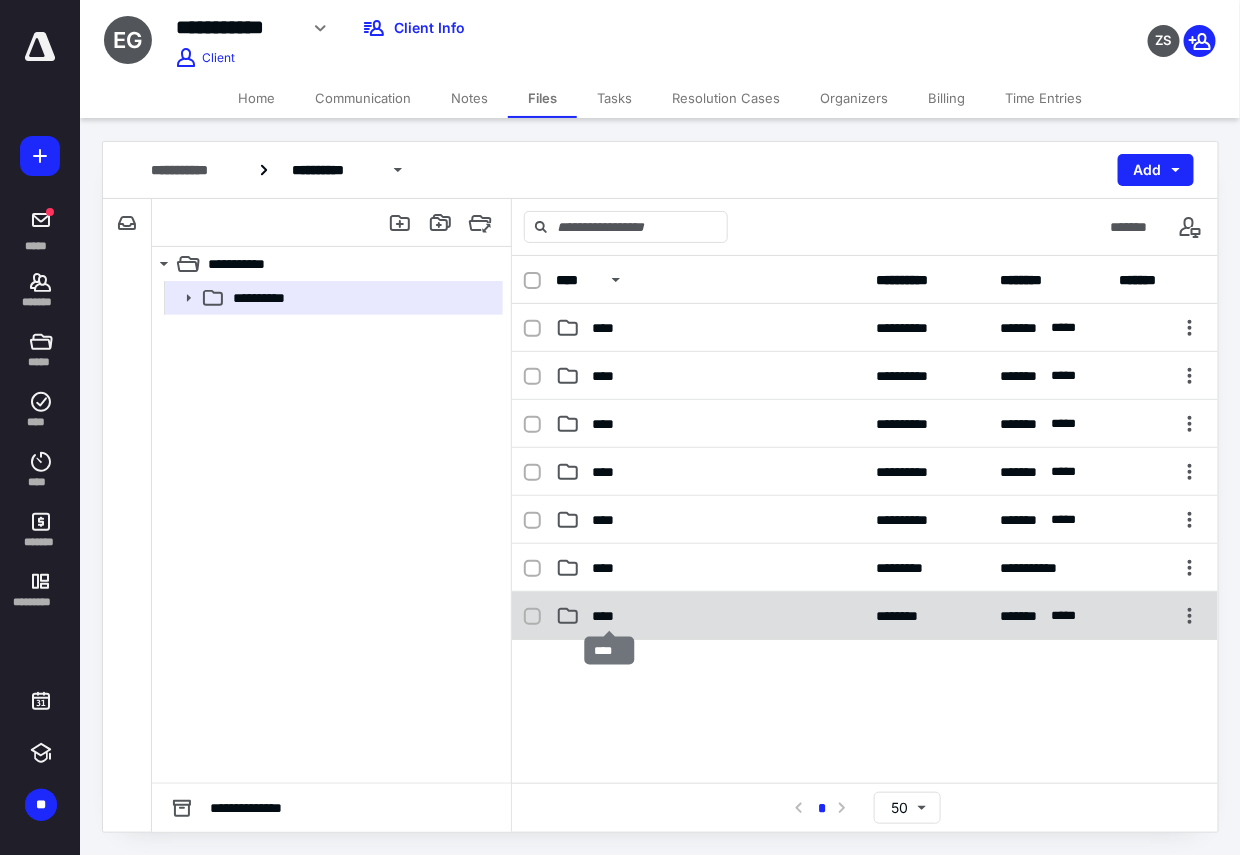 click on "****" at bounding box center (609, 616) 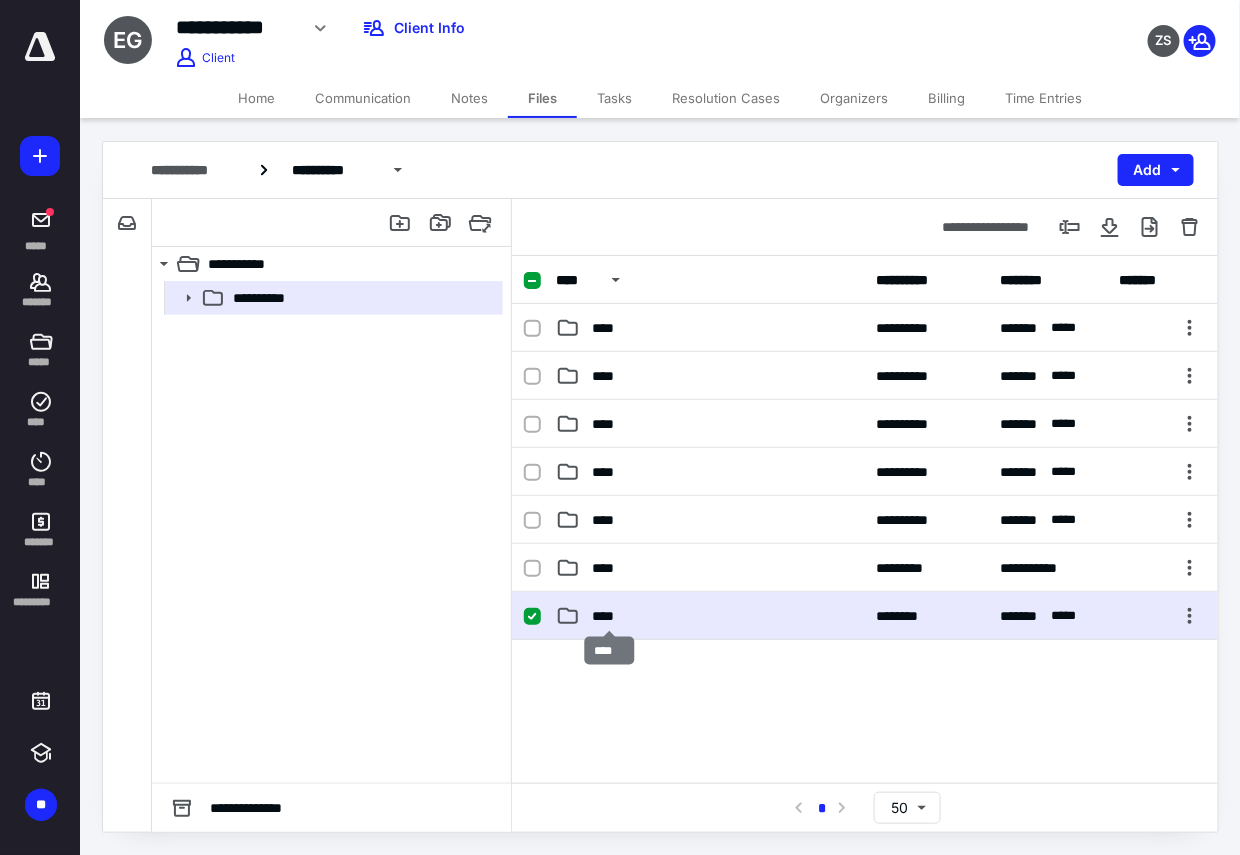 click on "****" at bounding box center (609, 616) 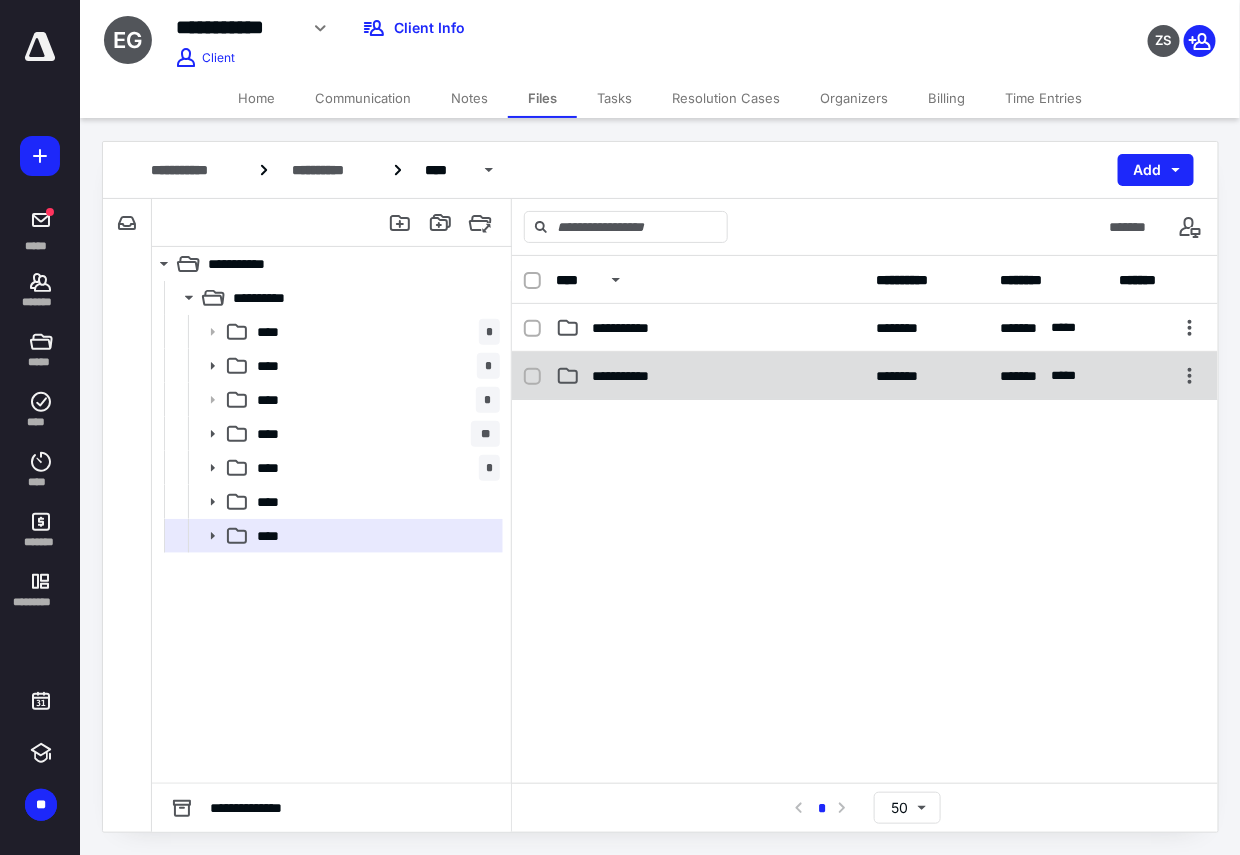 click on "**********" at bounding box center [865, 376] 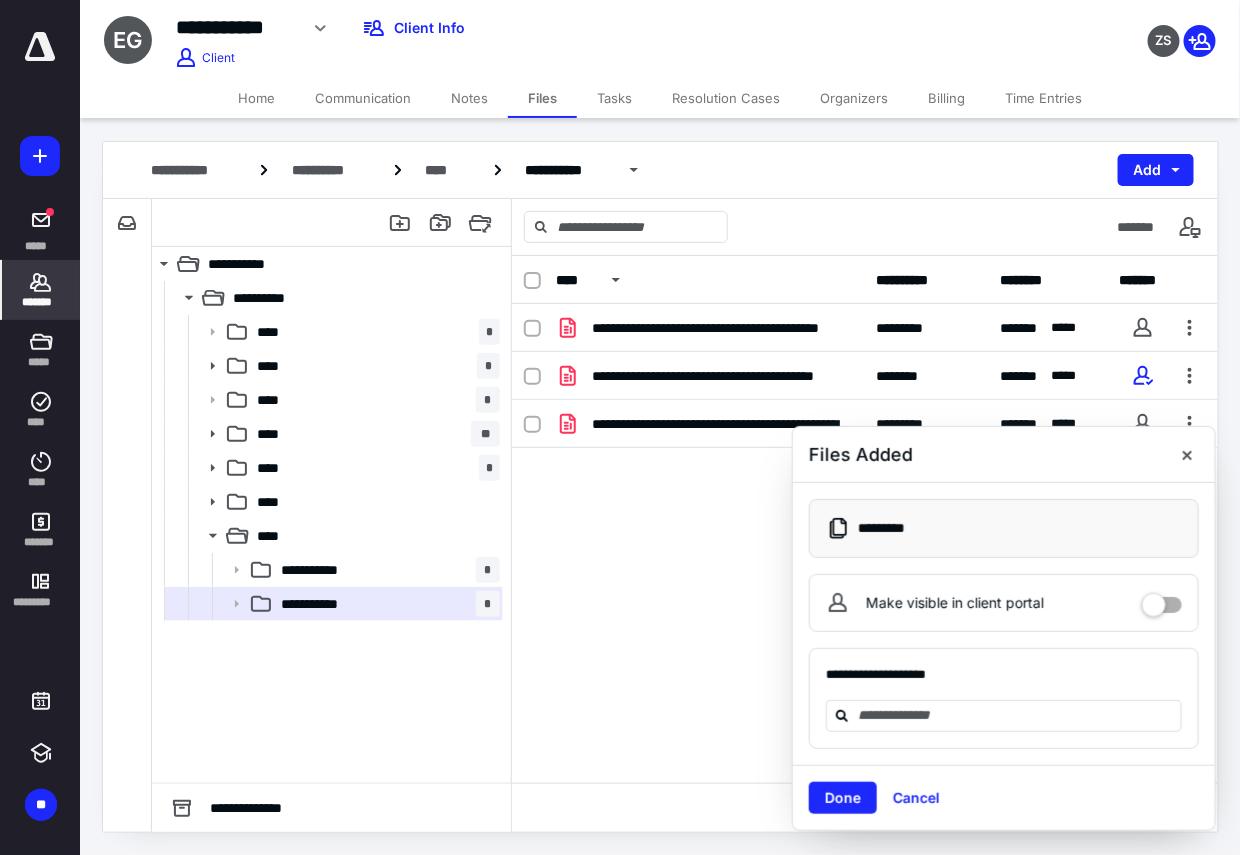 click 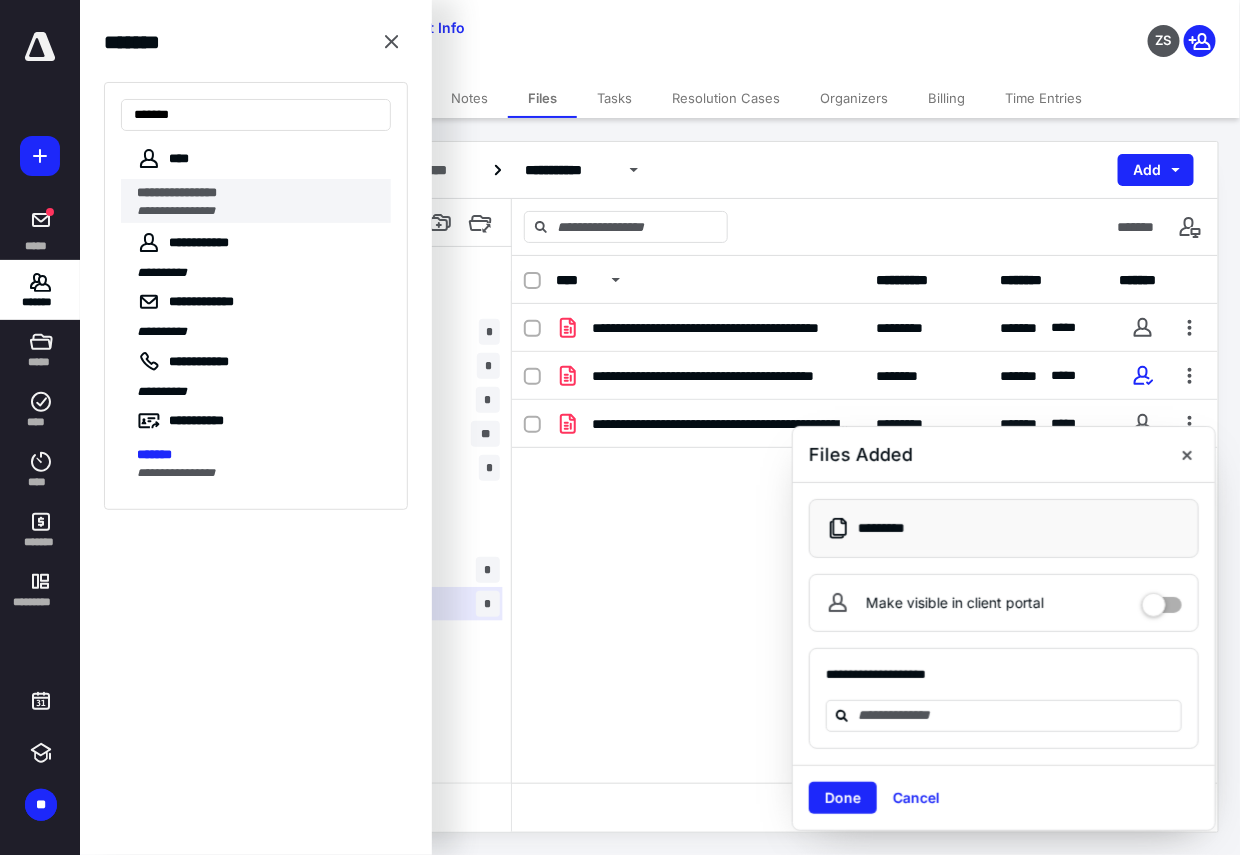 type on "*******" 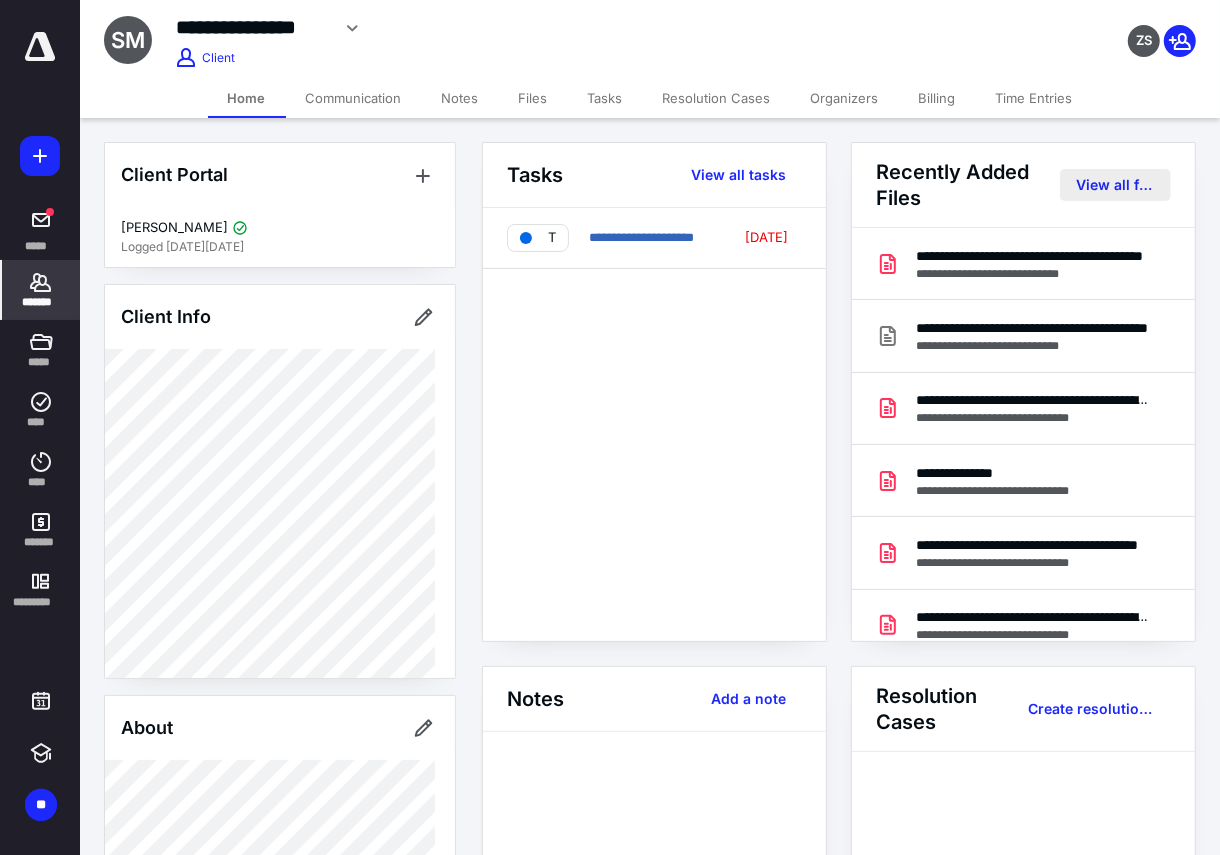 click on "View all files" at bounding box center (1115, 185) 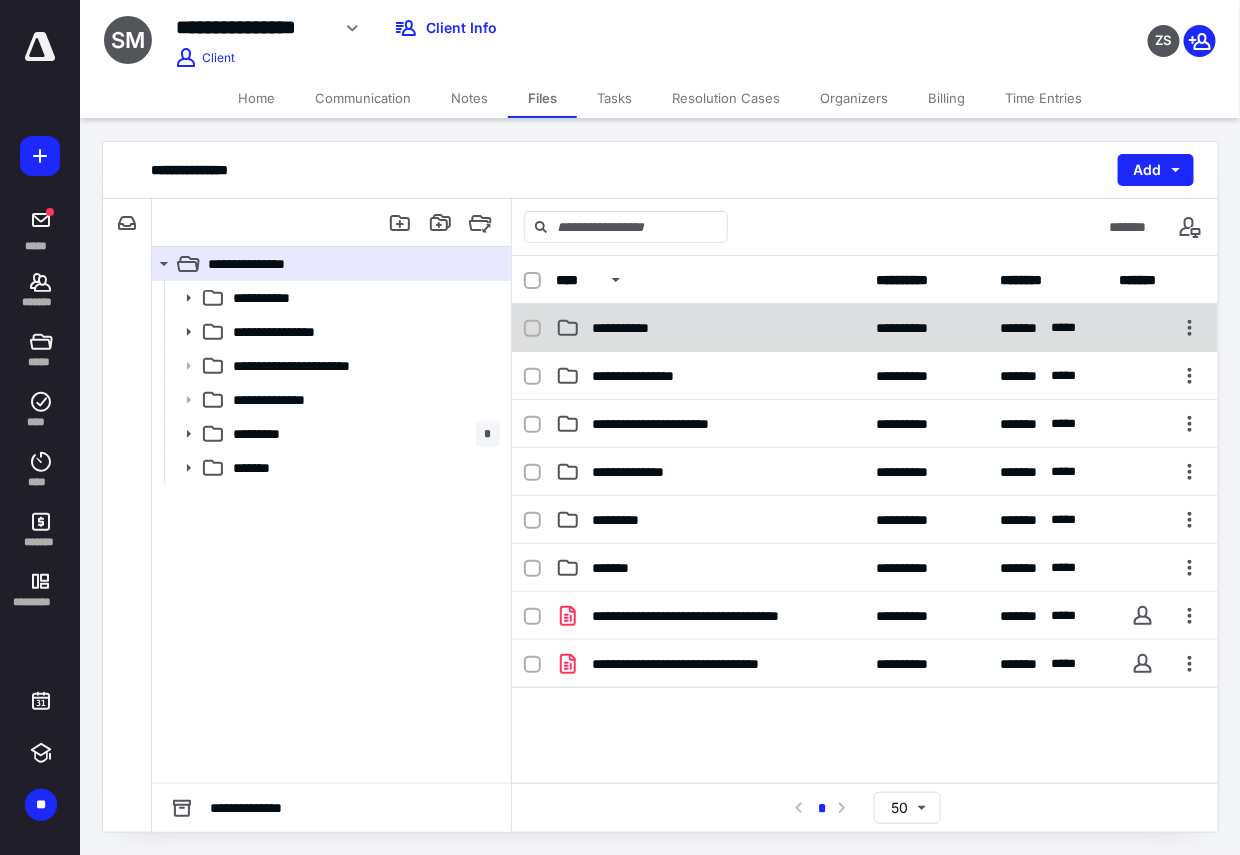 click on "**********" at bounding box center [865, 328] 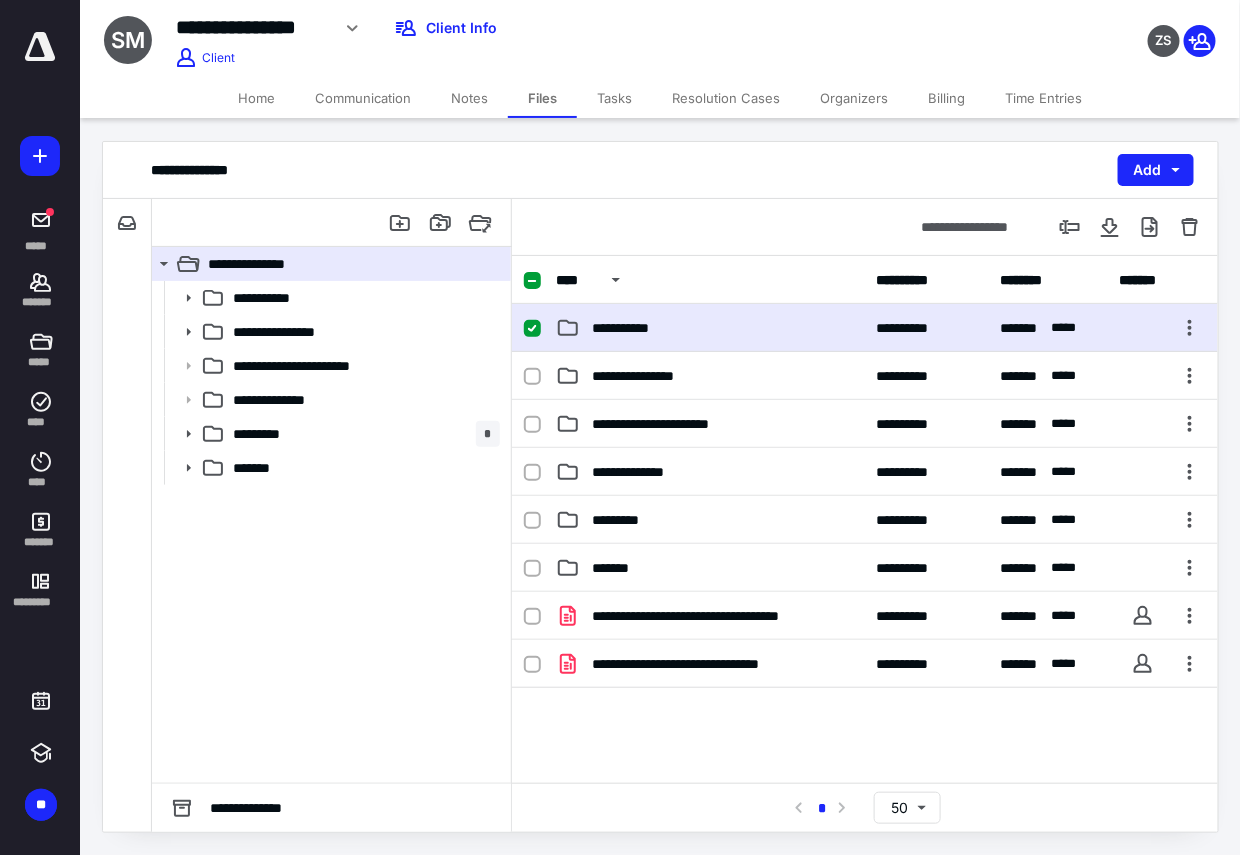 click on "**********" at bounding box center [865, 328] 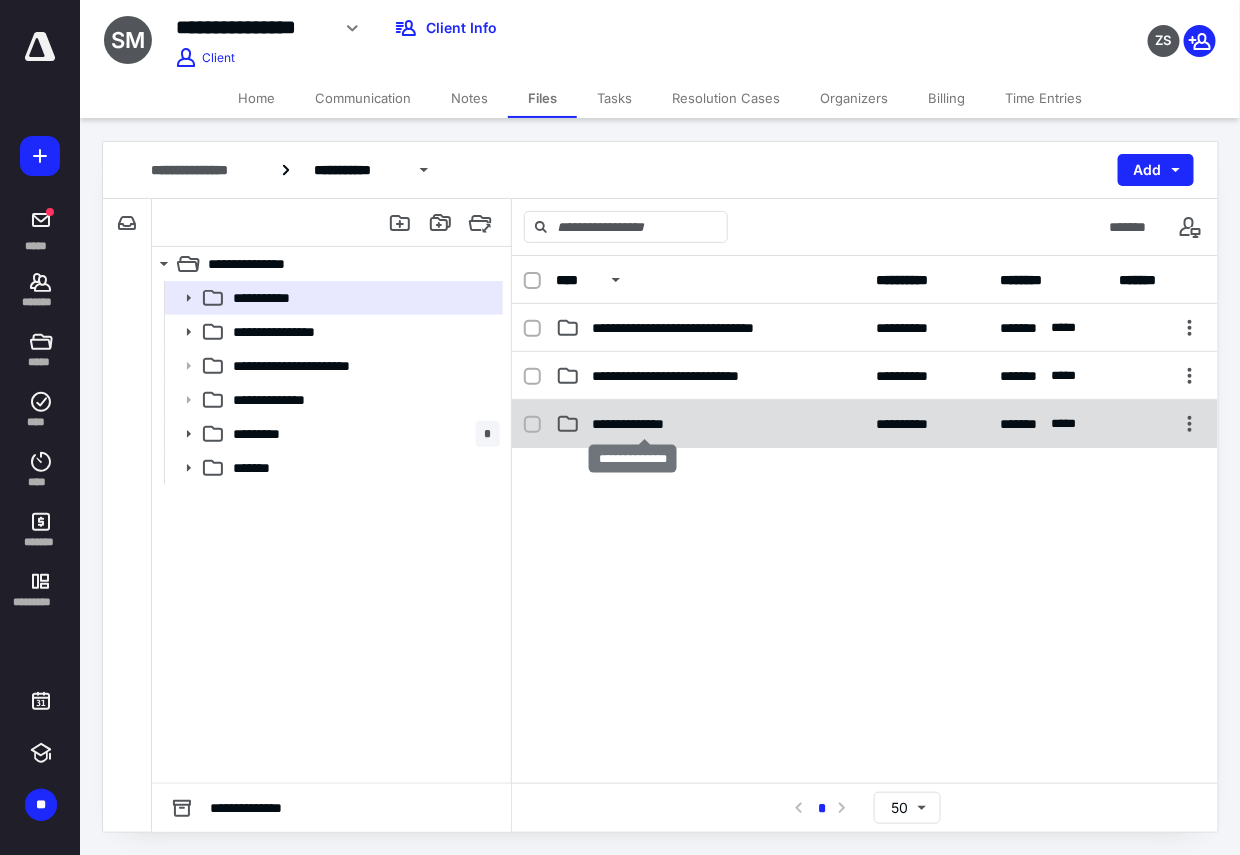 click on "**********" at bounding box center [645, 424] 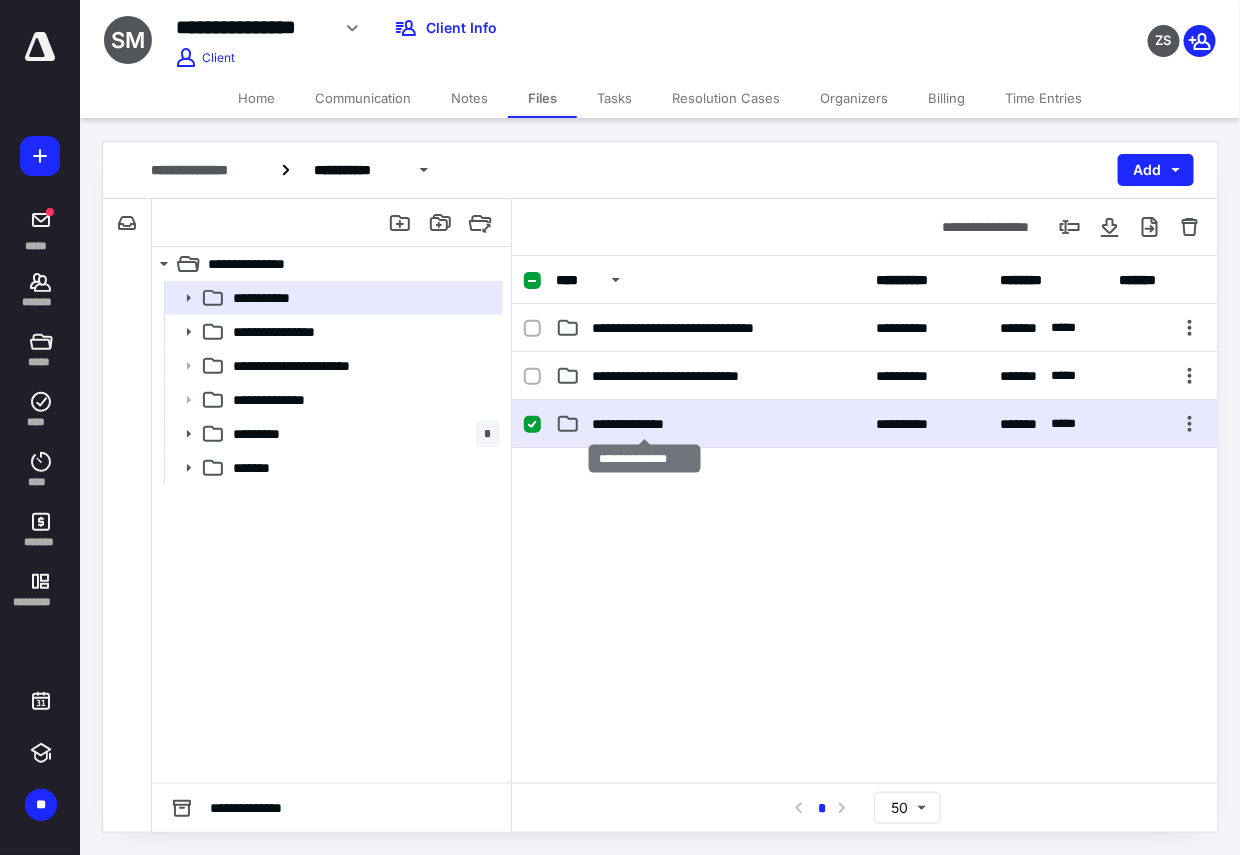 click on "**********" at bounding box center (645, 424) 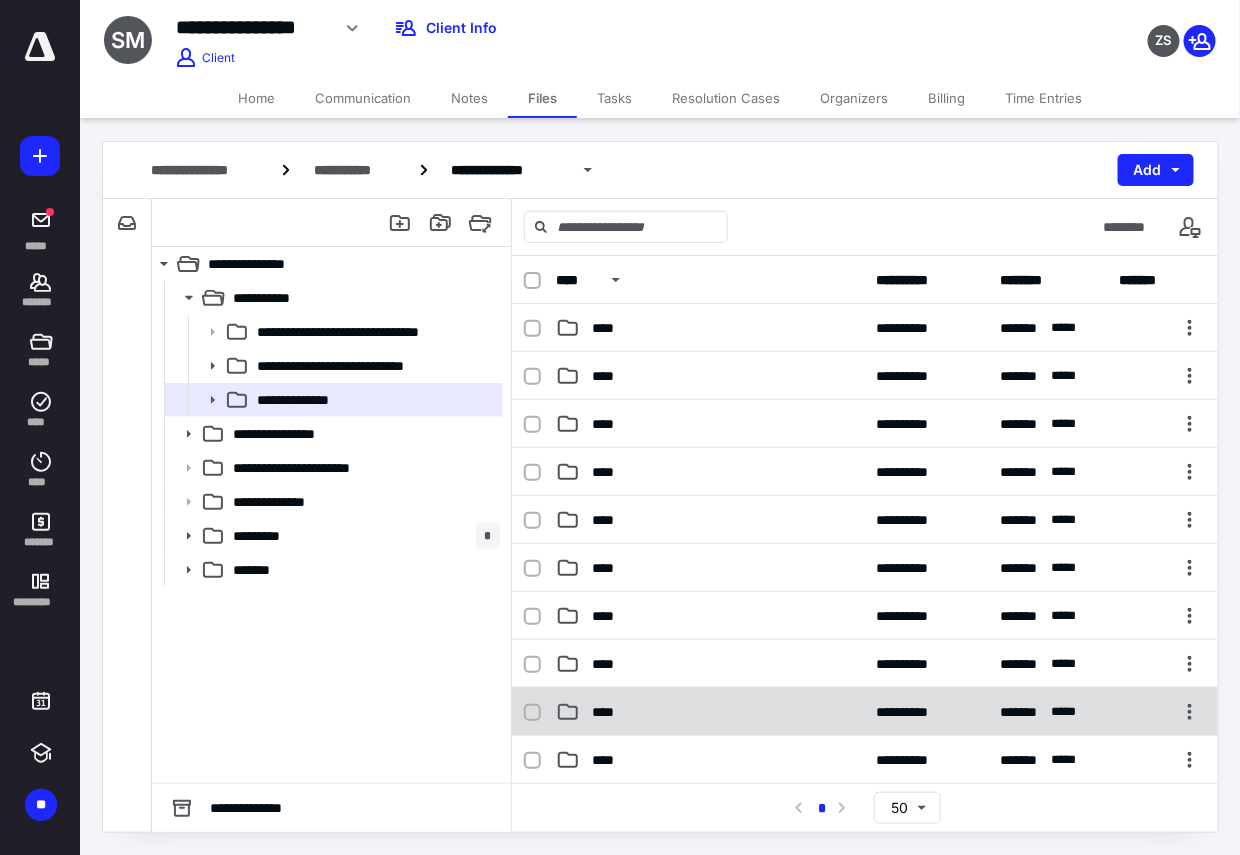 scroll, scrollTop: 266, scrollLeft: 0, axis: vertical 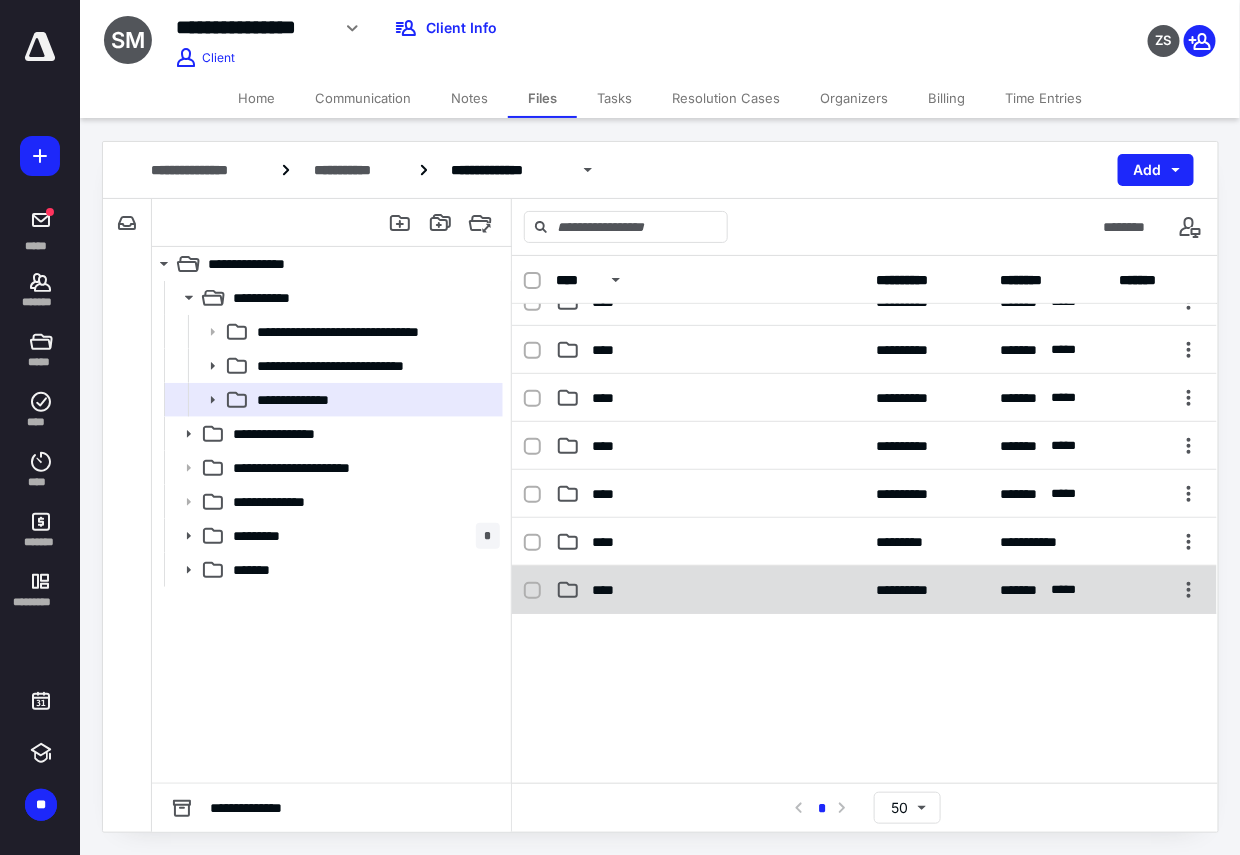 click on "****" at bounding box center (609, 590) 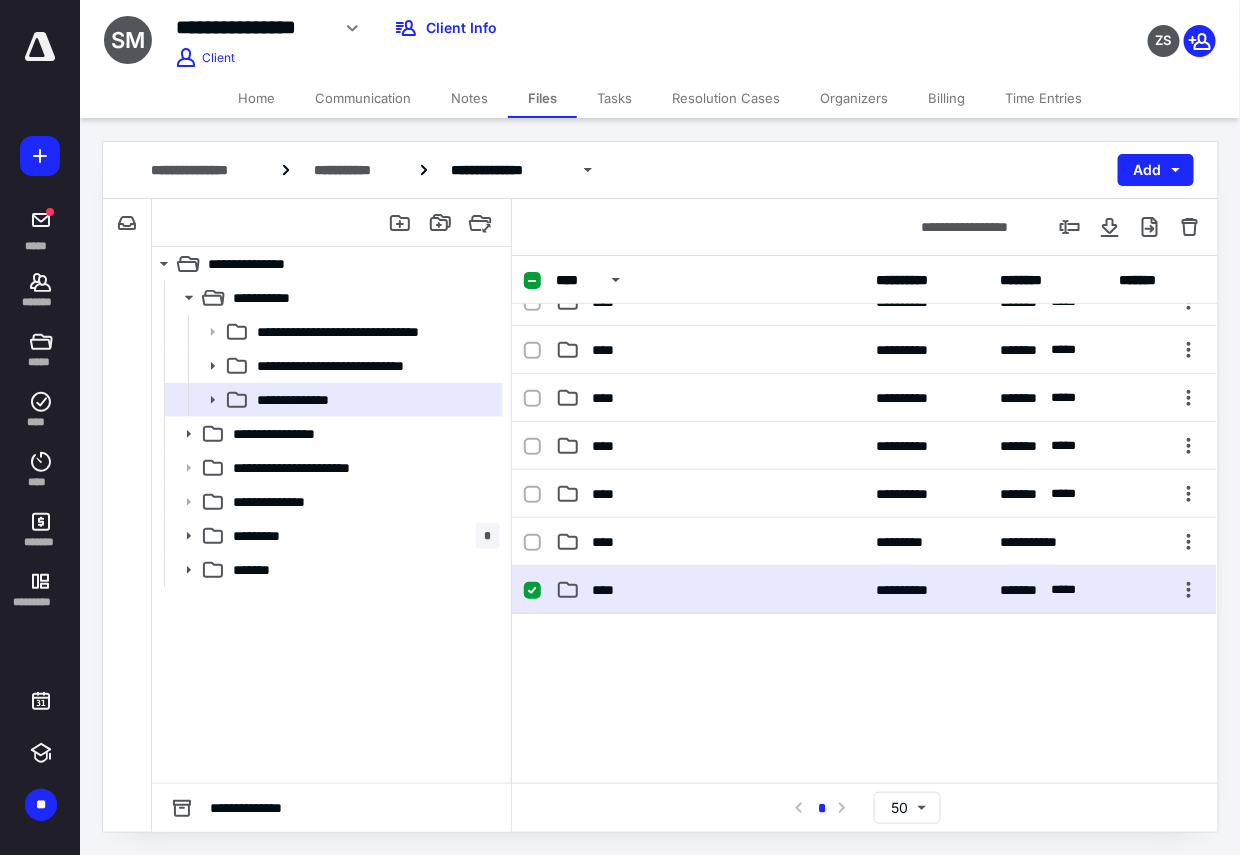 click on "****" at bounding box center (609, 590) 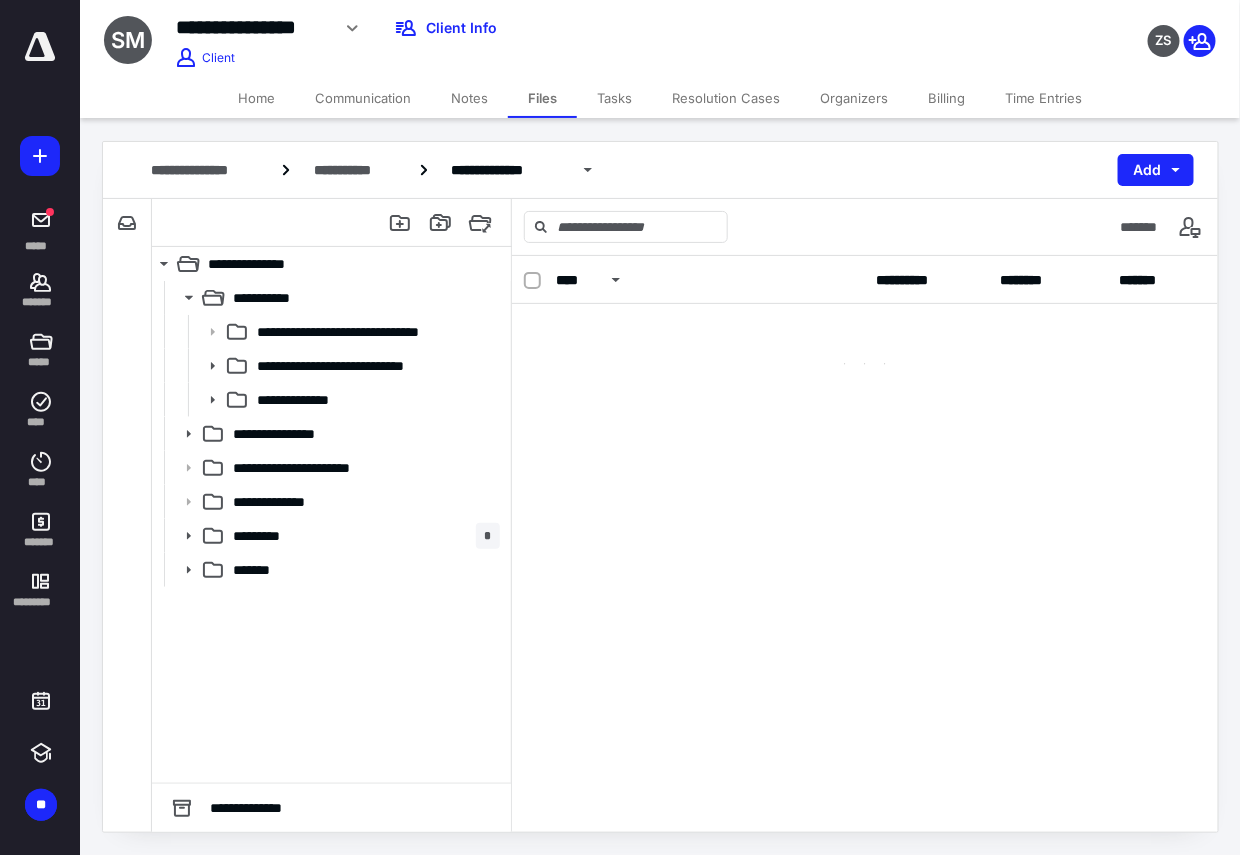 scroll, scrollTop: 0, scrollLeft: 0, axis: both 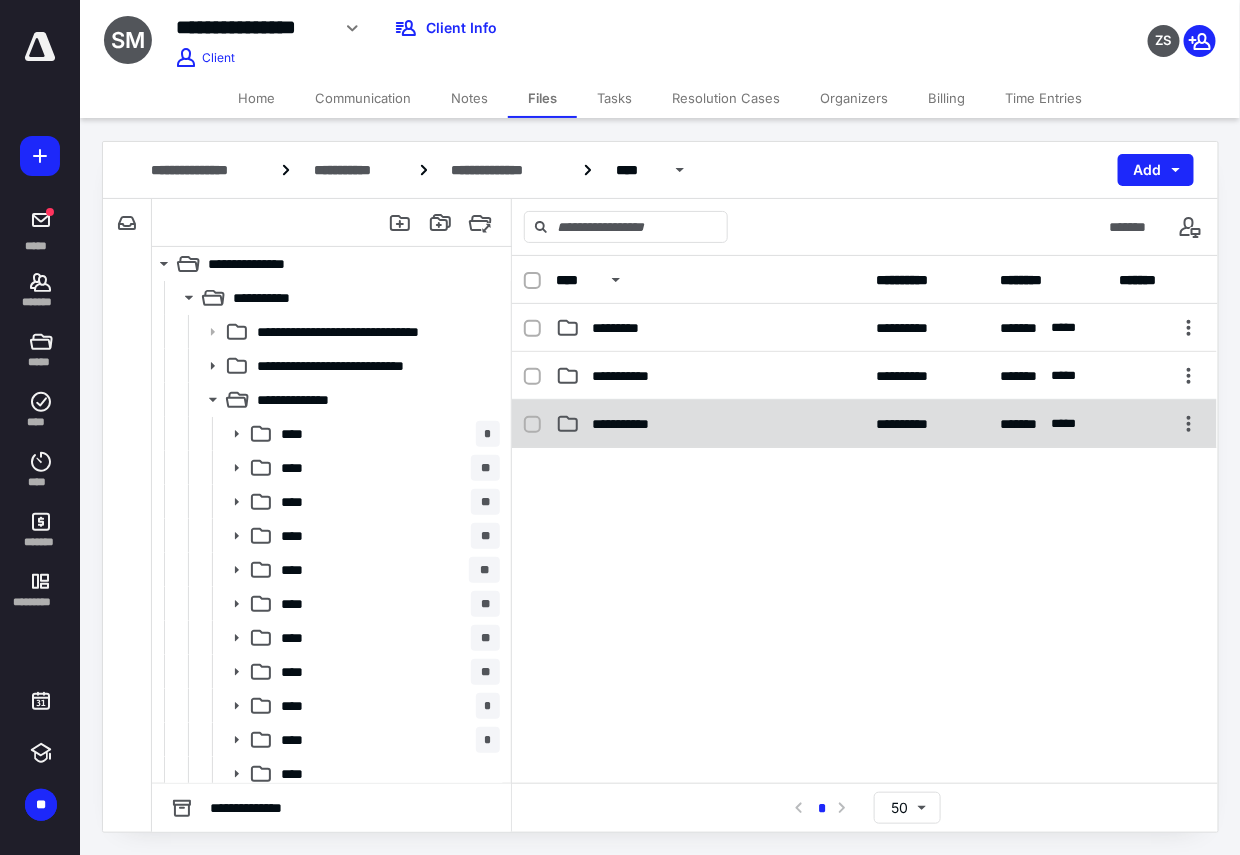 click on "**********" at bounding box center (631, 424) 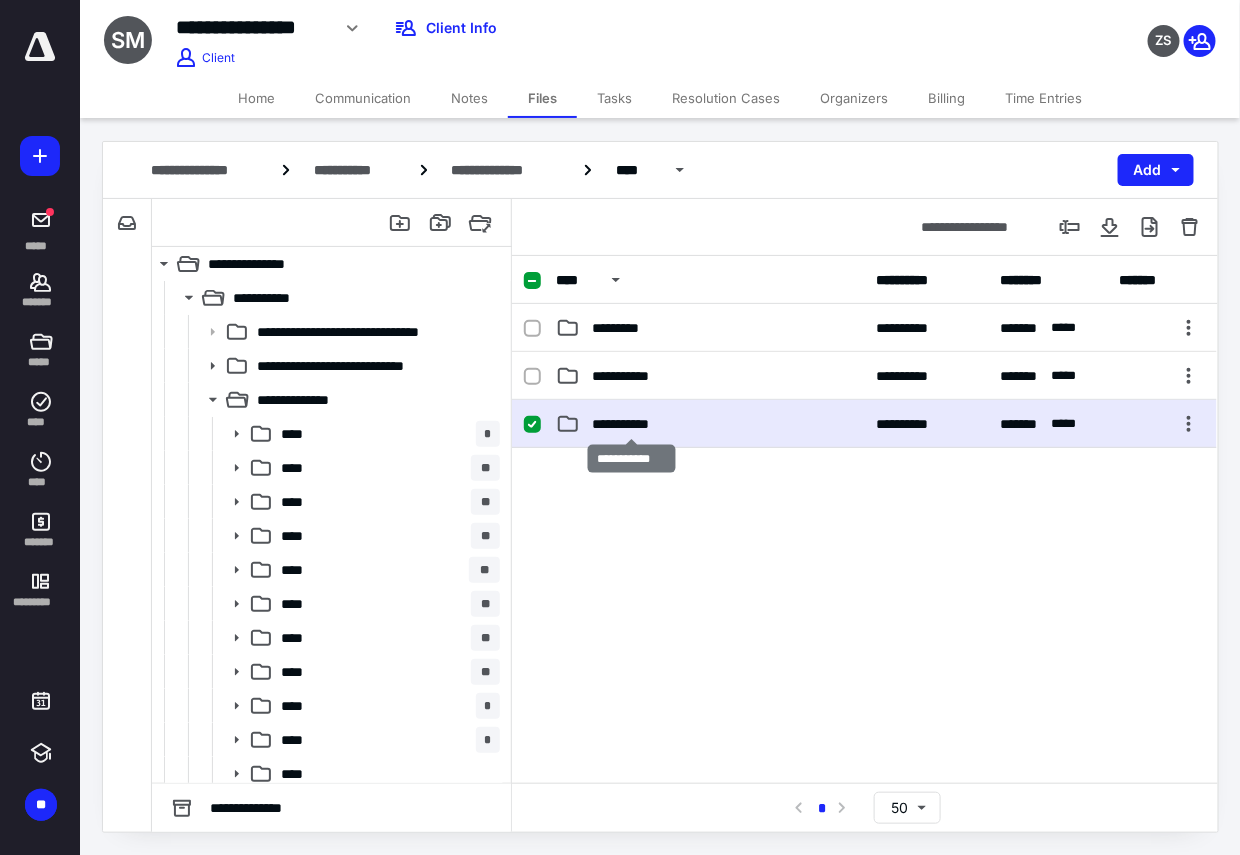 click on "**********" at bounding box center [631, 424] 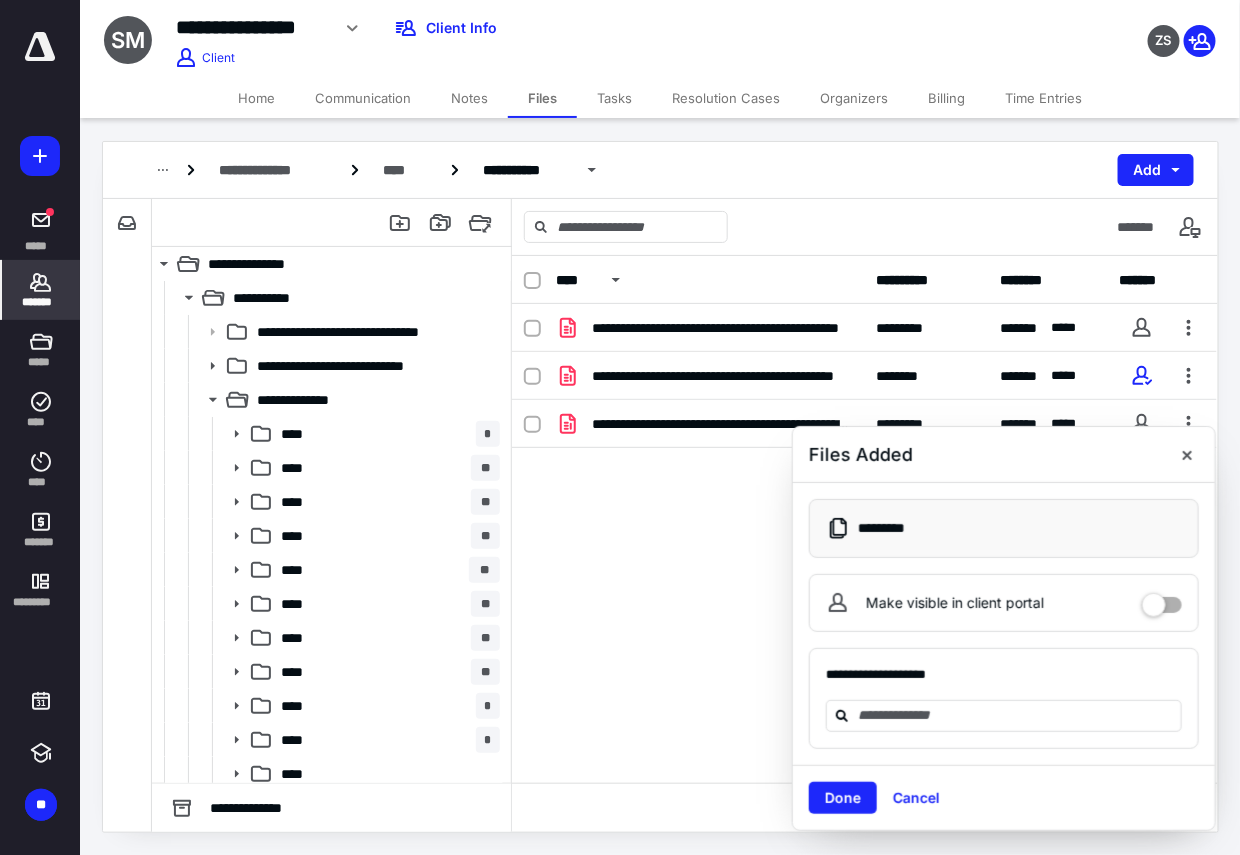 click 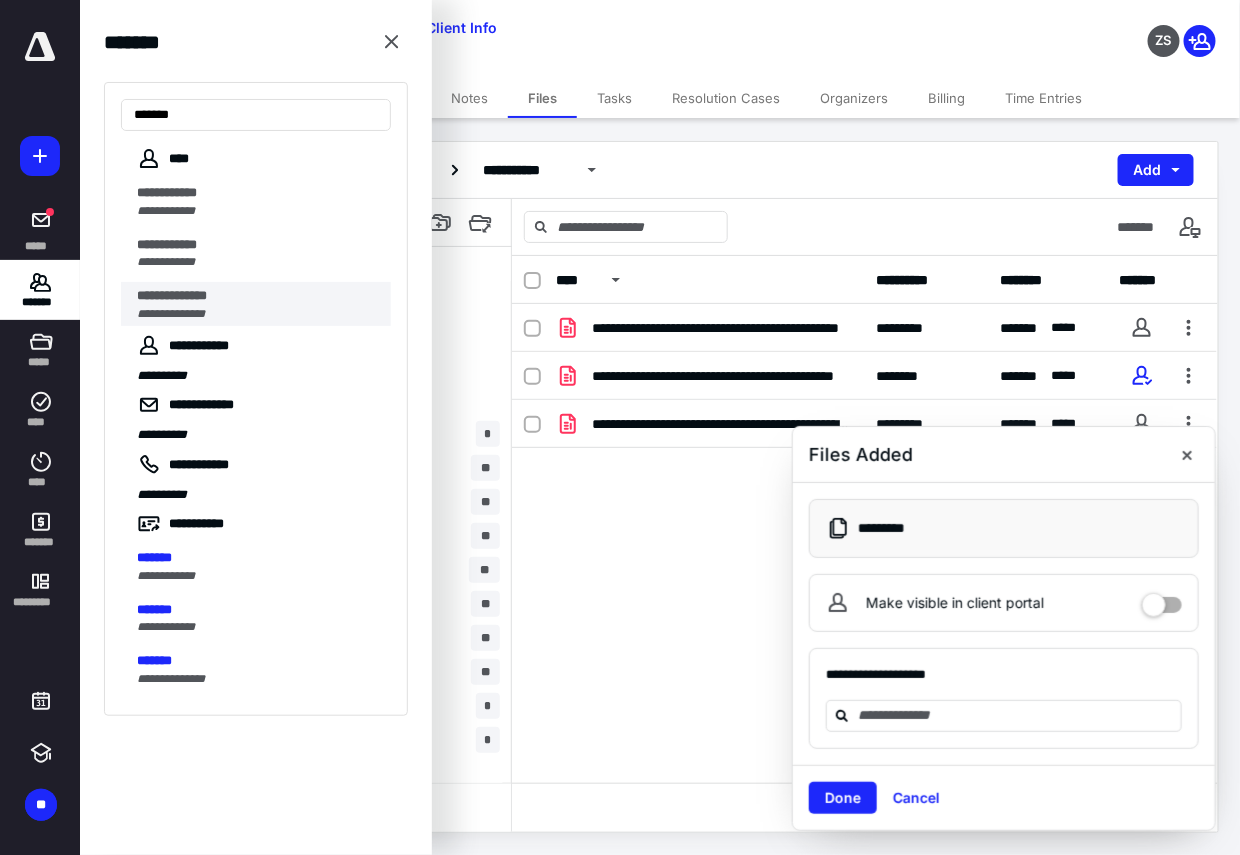 type on "*******" 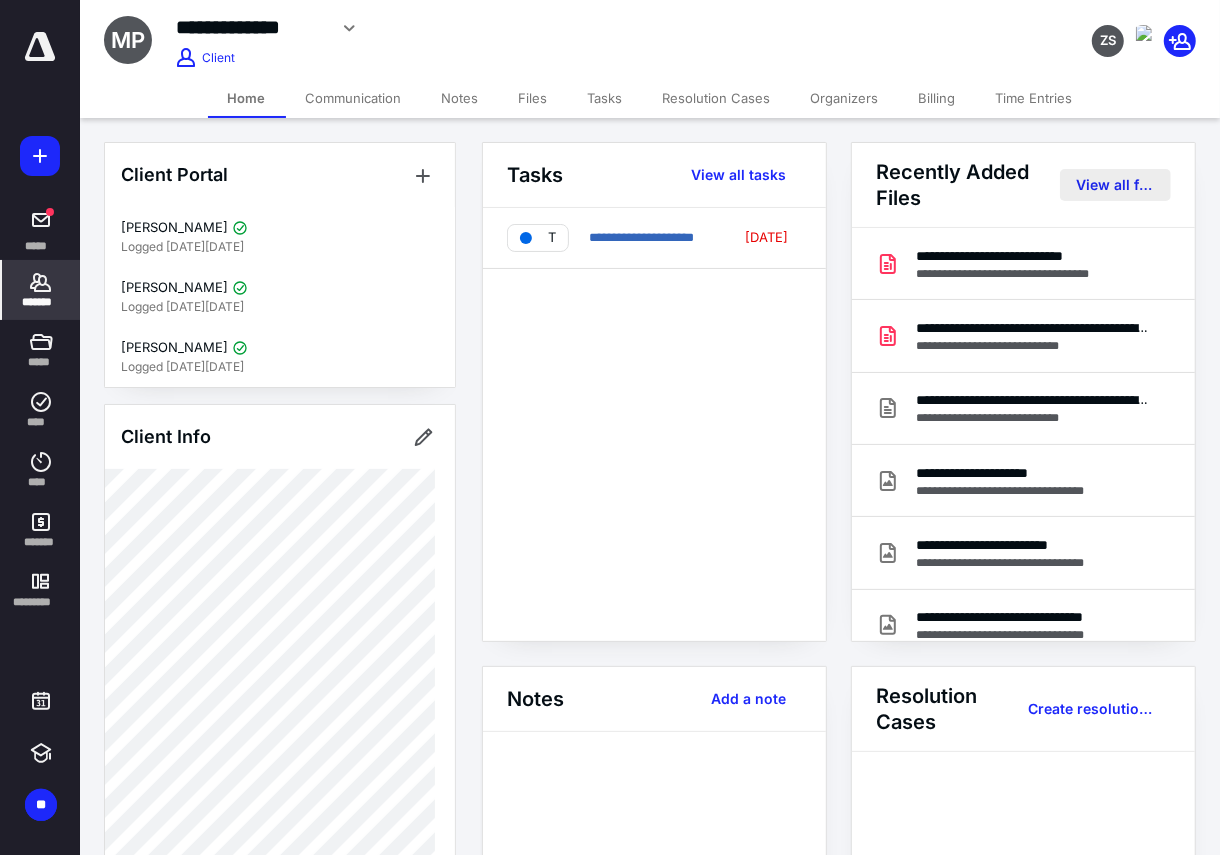click on "View all files" at bounding box center (1115, 185) 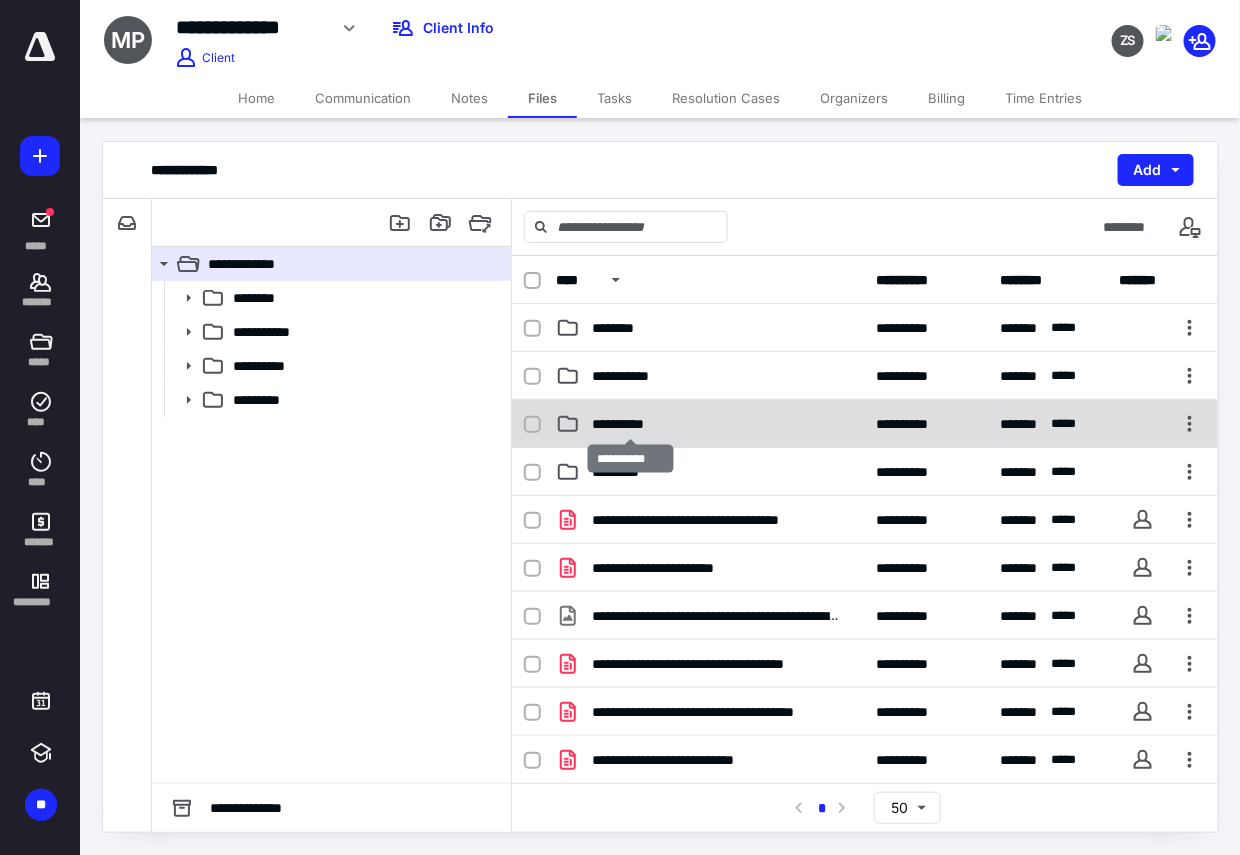 click on "**********" at bounding box center [630, 424] 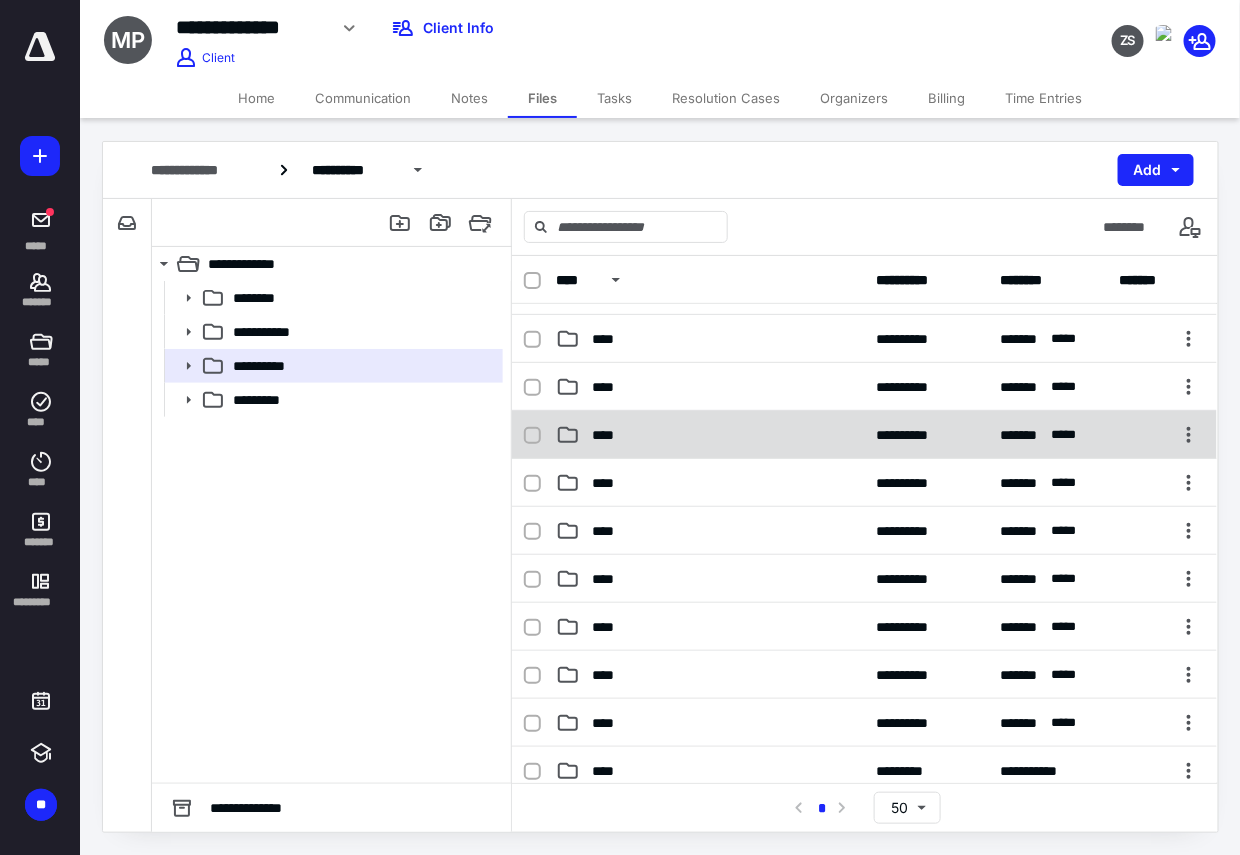 scroll, scrollTop: 493, scrollLeft: 0, axis: vertical 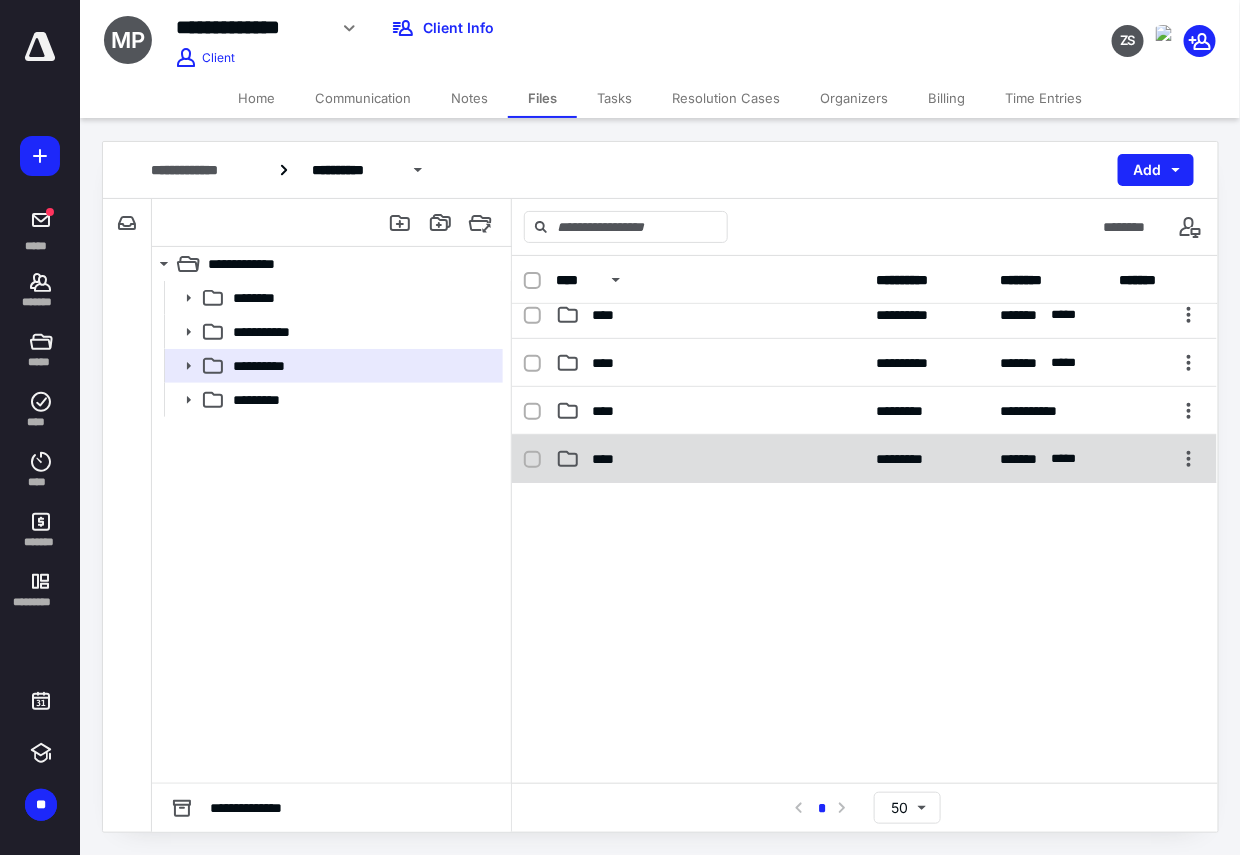 click on "****" at bounding box center (710, 459) 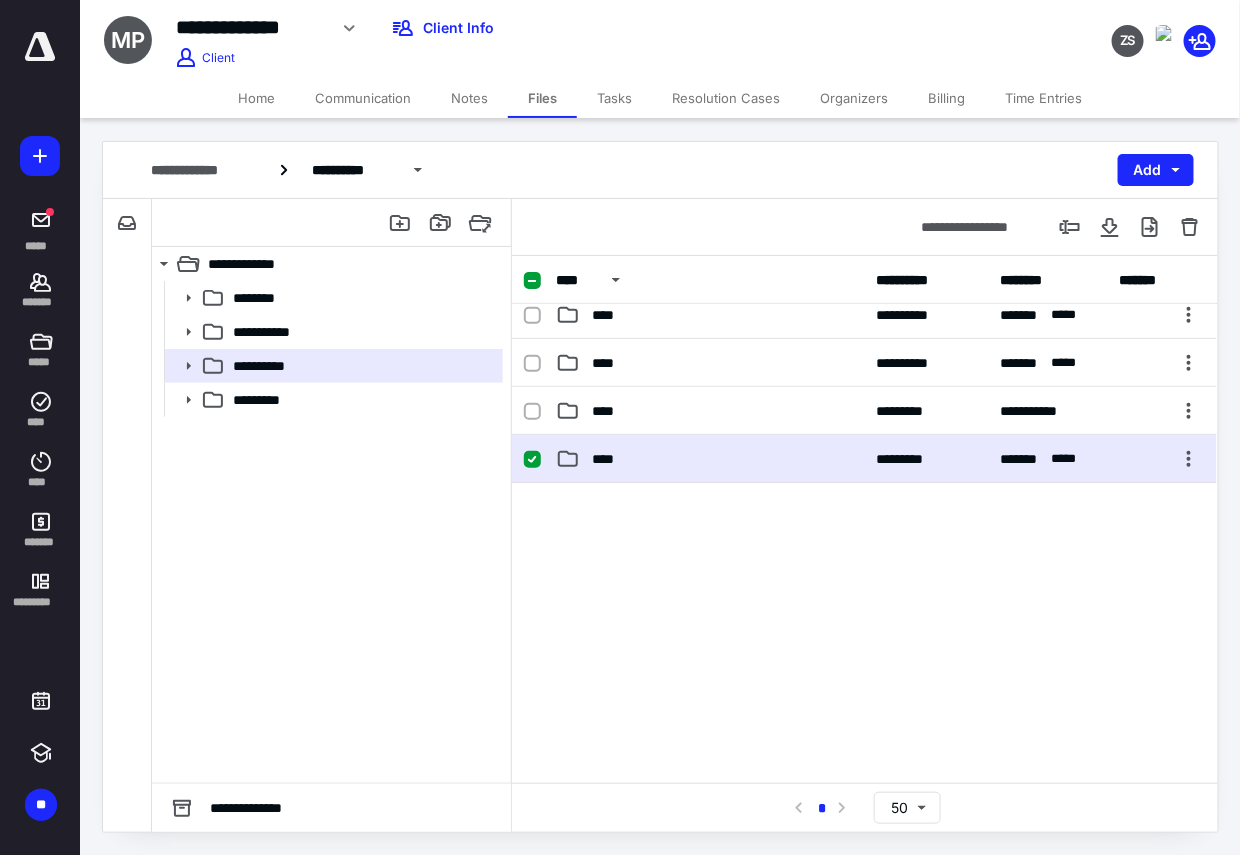 click on "****" at bounding box center (710, 459) 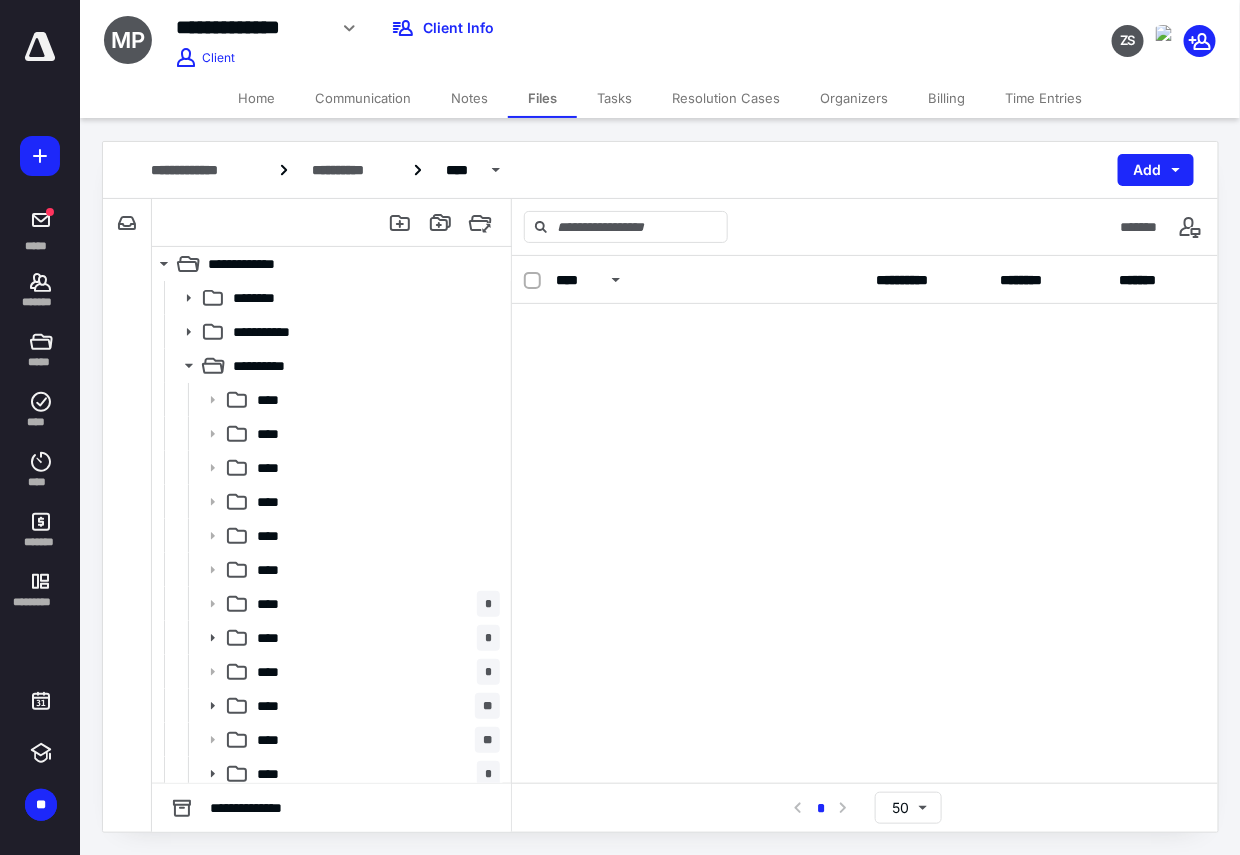 scroll, scrollTop: 0, scrollLeft: 0, axis: both 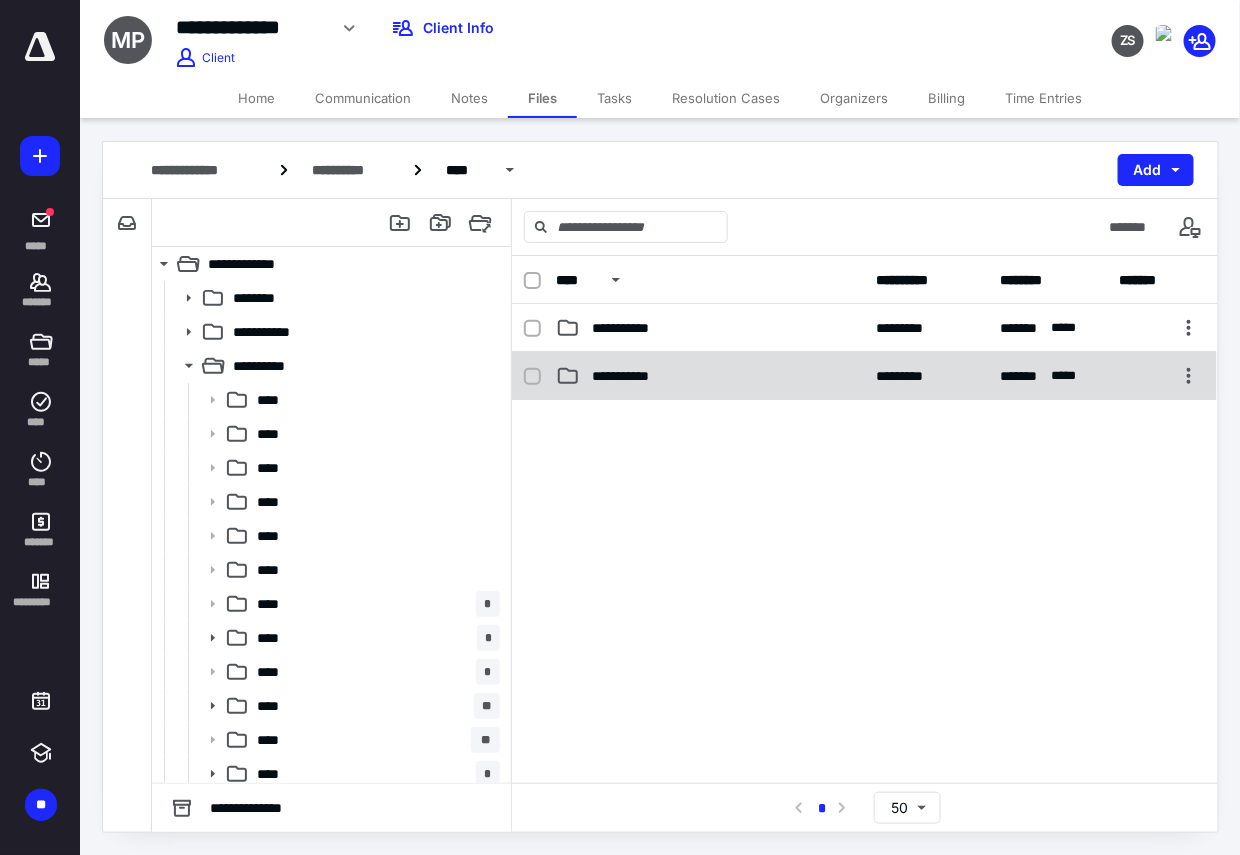 click on "**********" at bounding box center [631, 376] 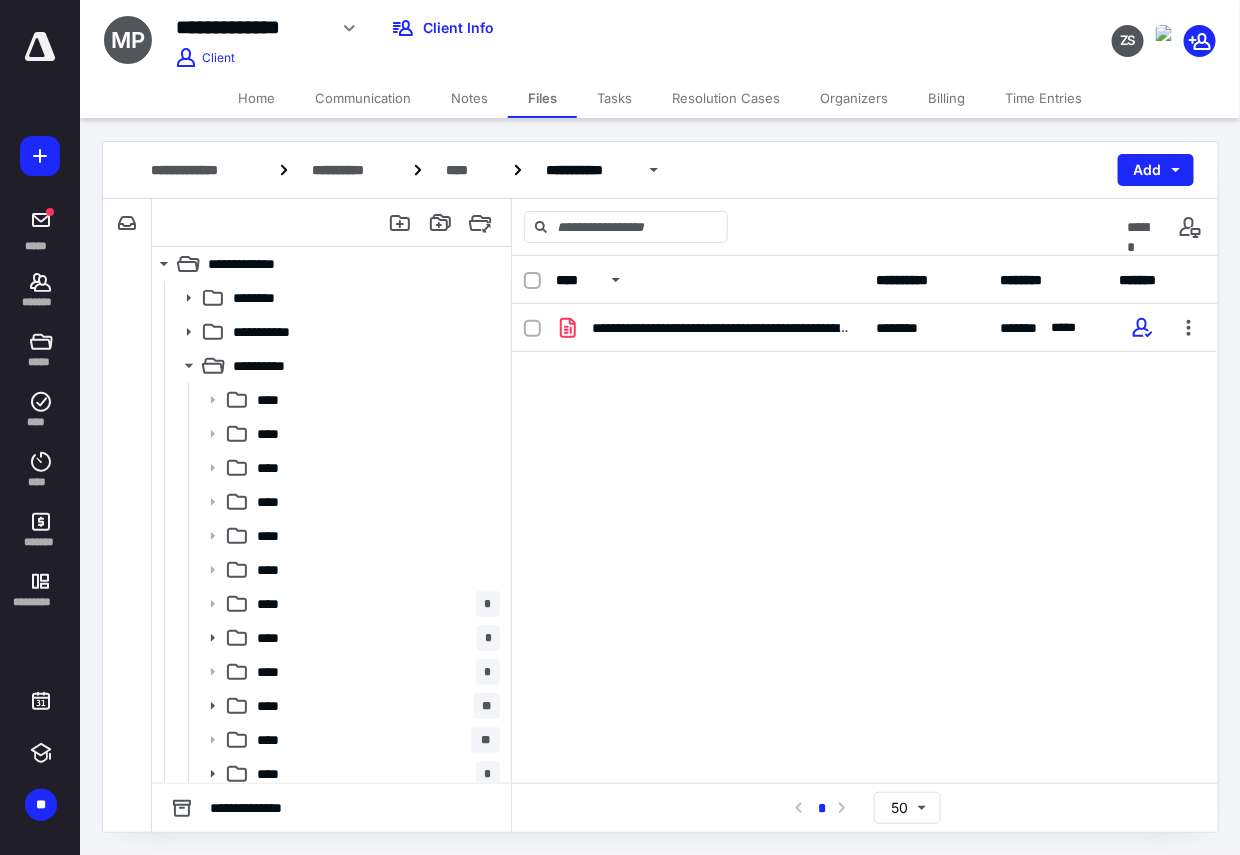 click on "**********" at bounding box center (864, 454) 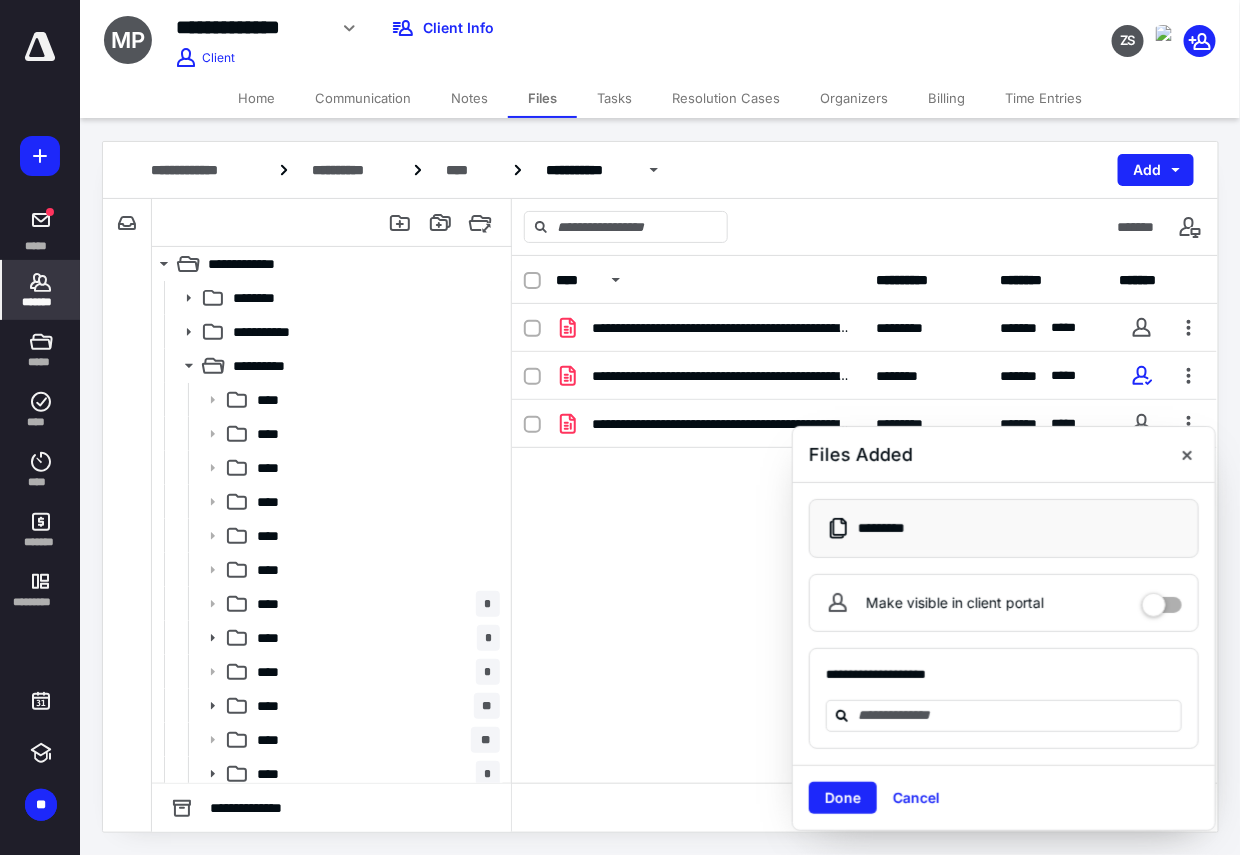 click 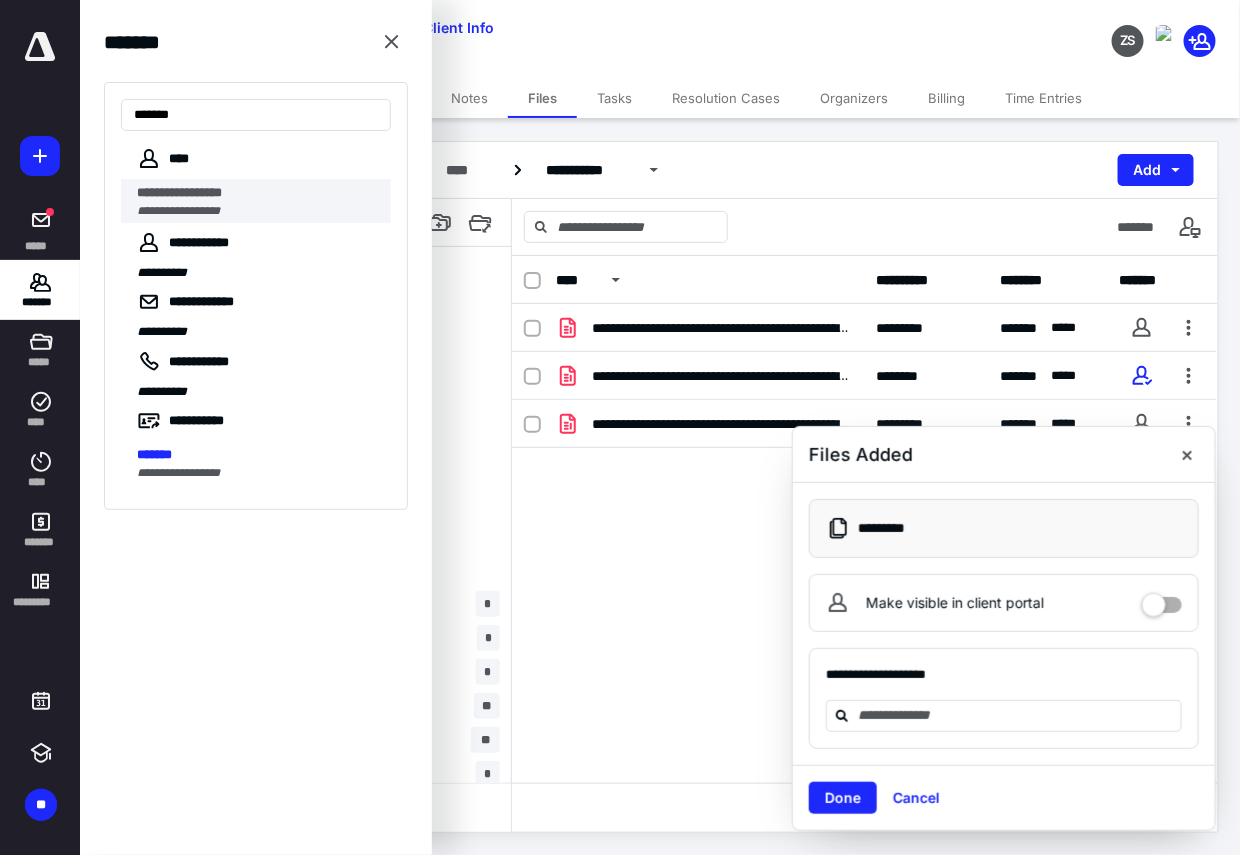 type on "*******" 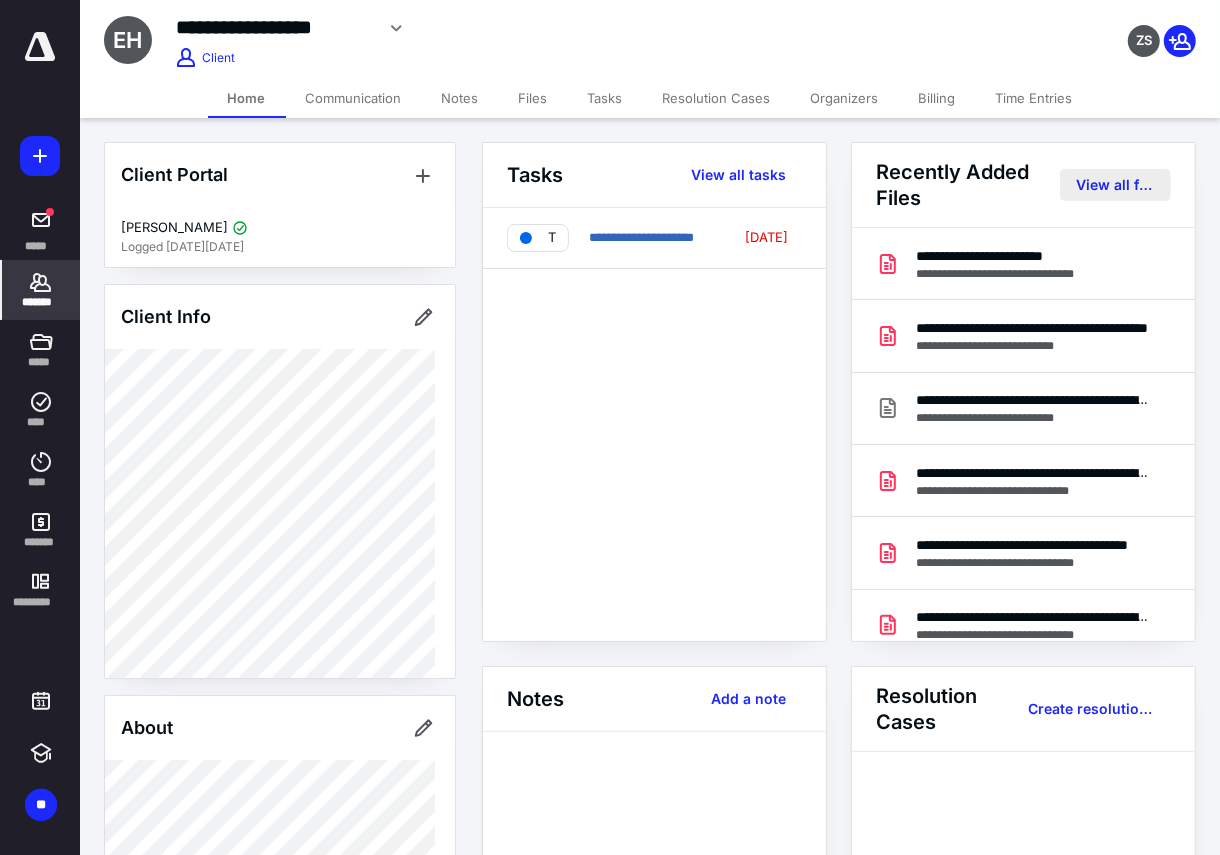 click on "View all files" at bounding box center [1115, 185] 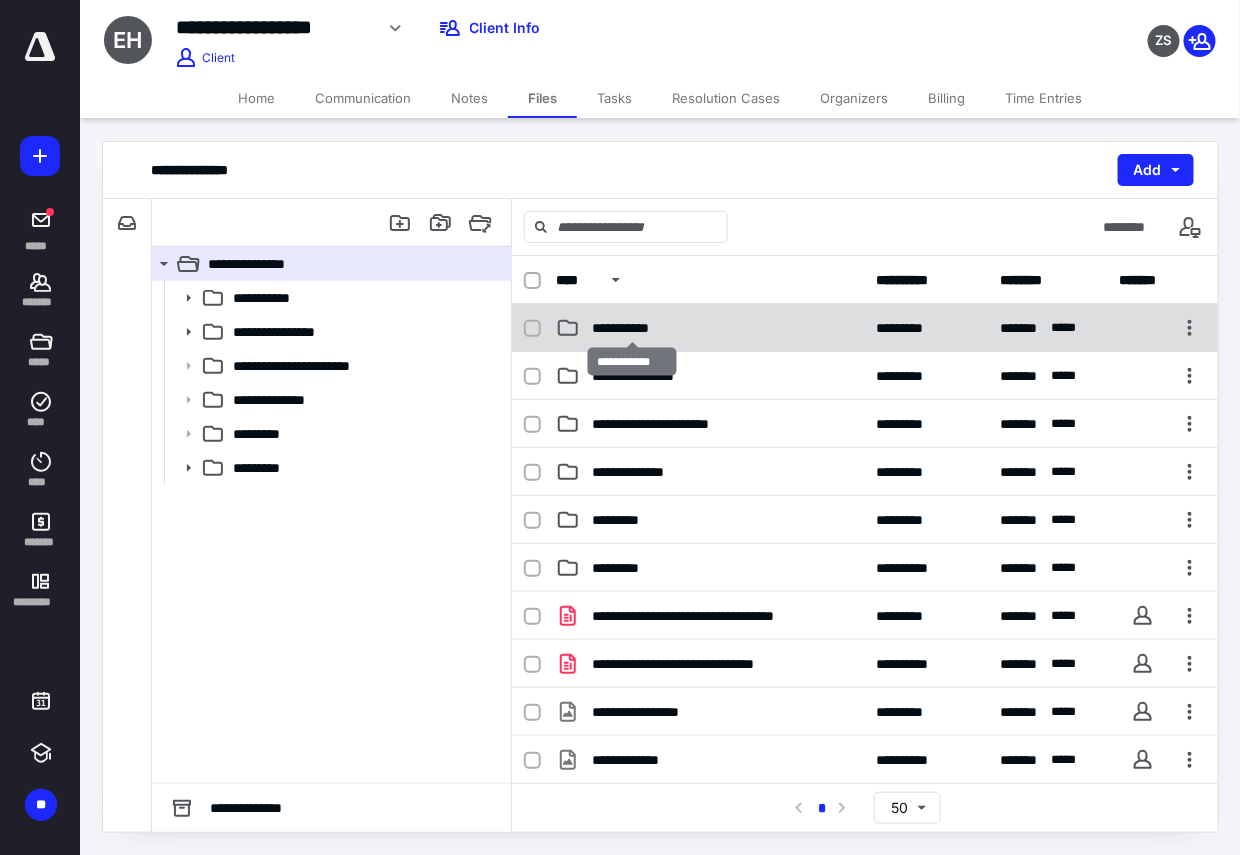 click on "**********" at bounding box center (632, 328) 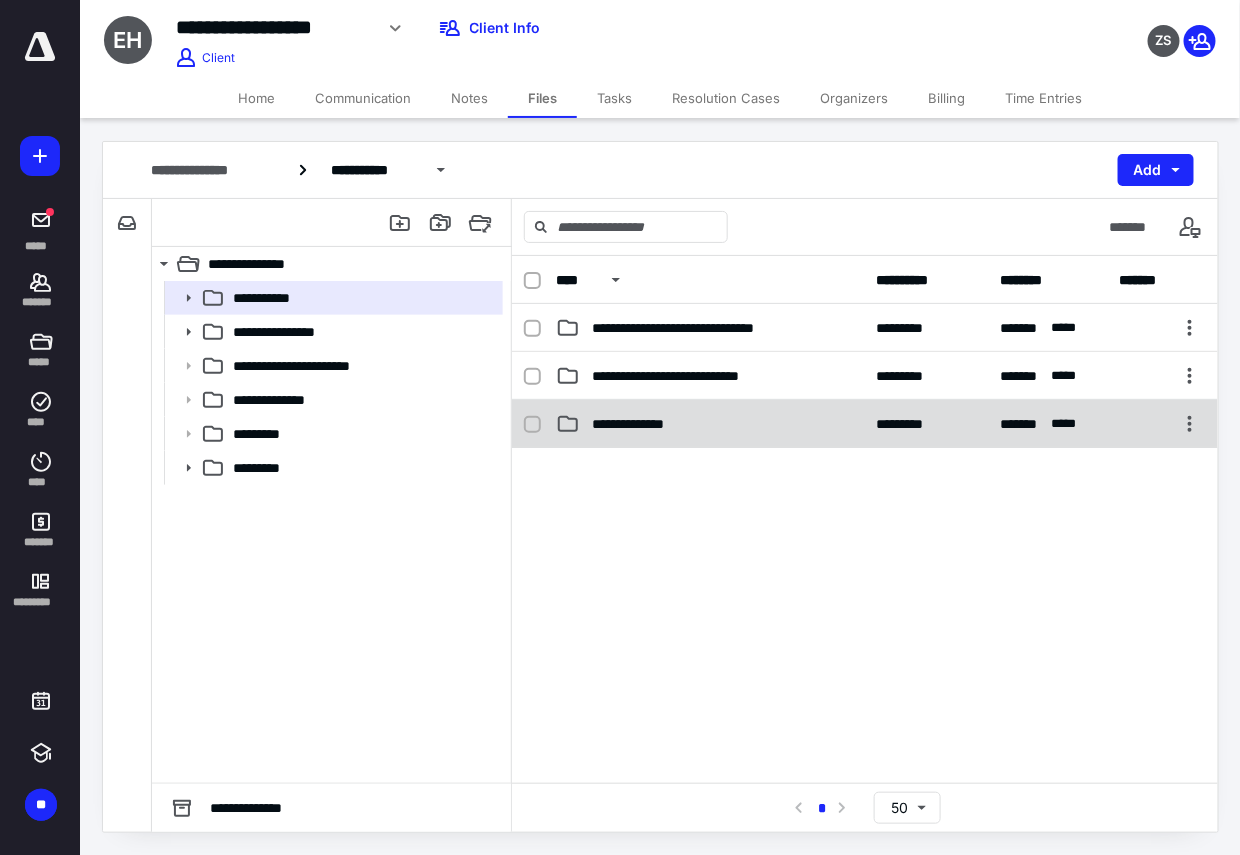click on "**********" at bounding box center (645, 424) 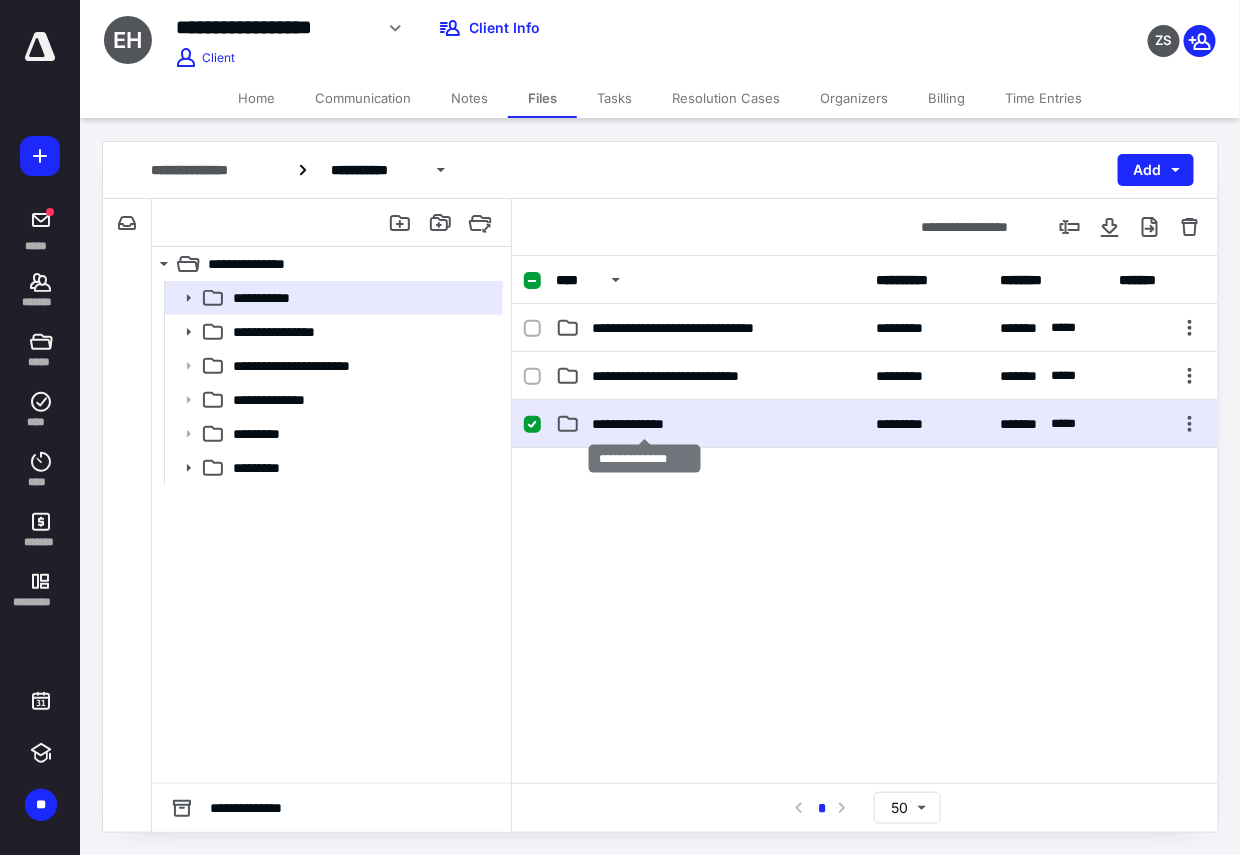 click on "**********" at bounding box center (645, 424) 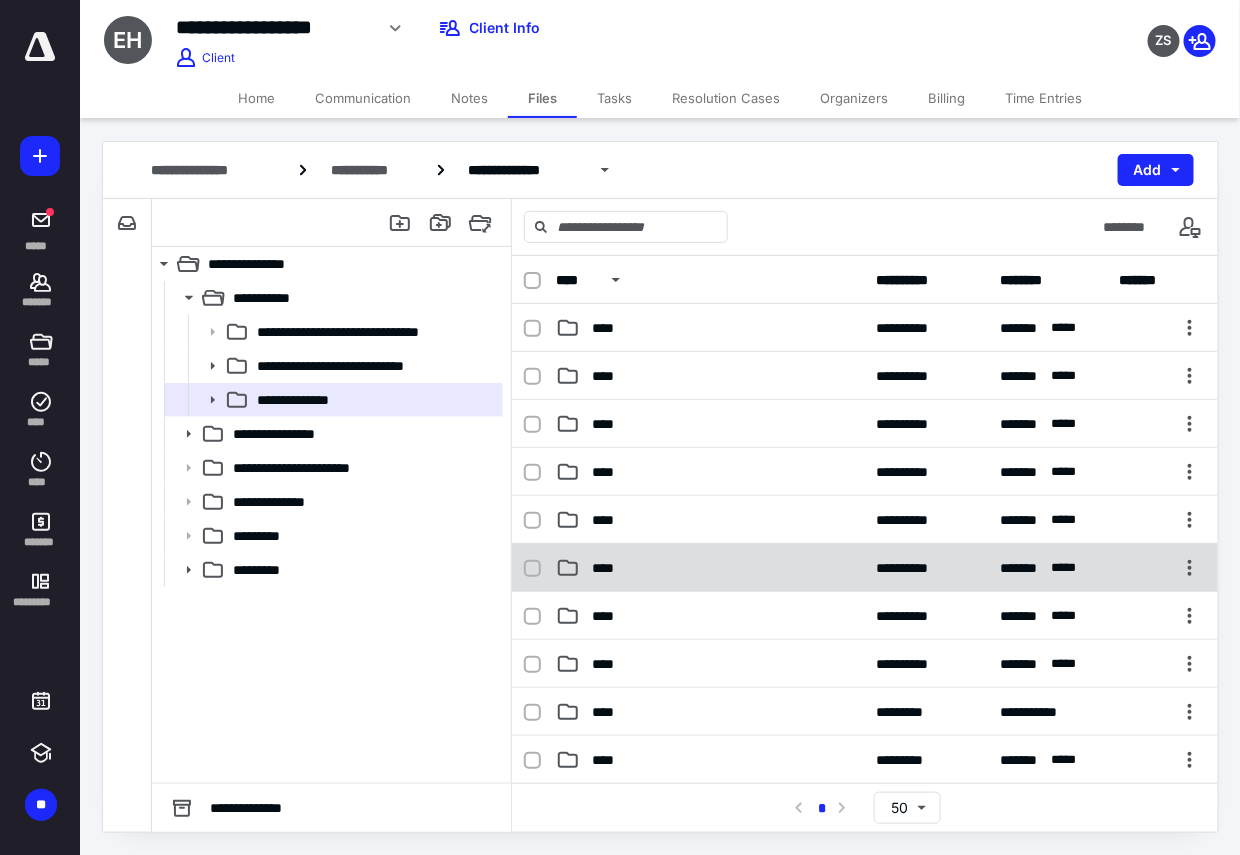 scroll, scrollTop: 266, scrollLeft: 0, axis: vertical 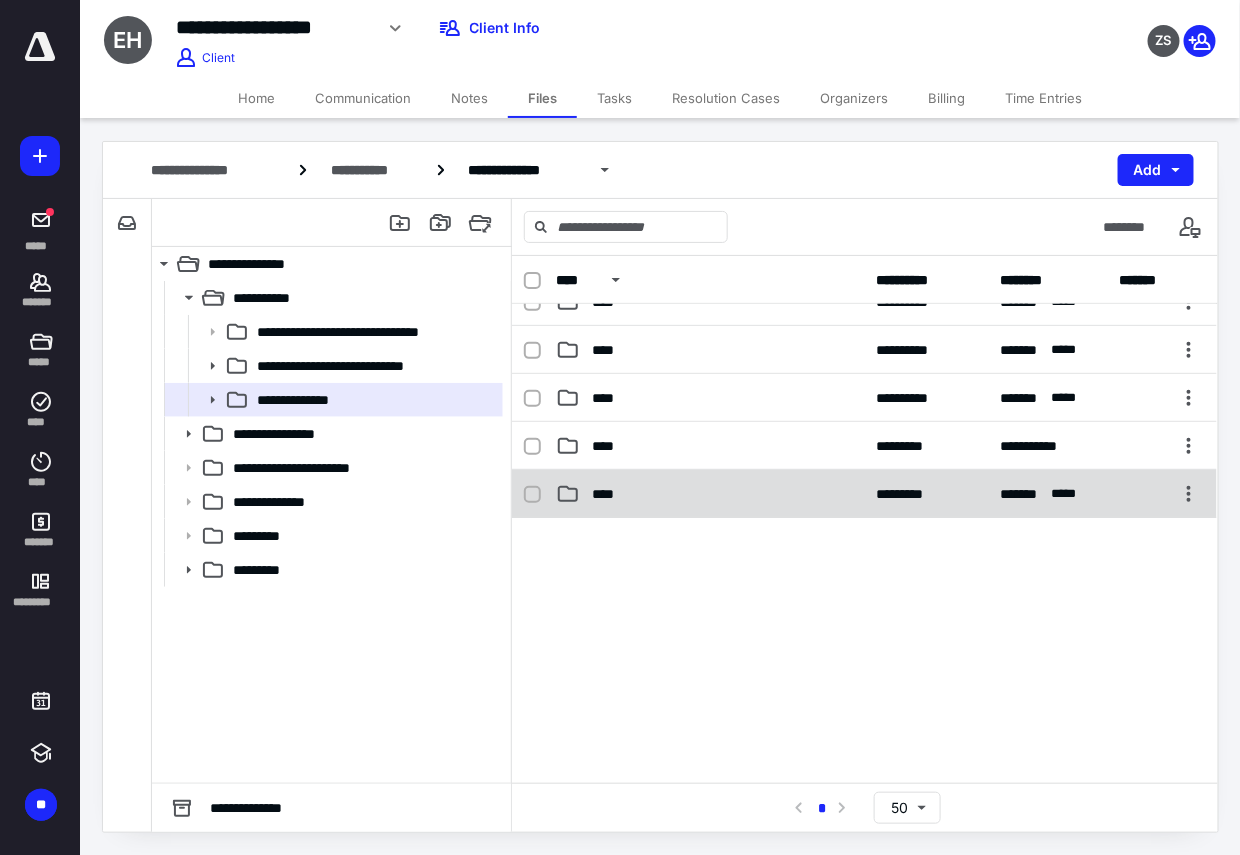 click on "****" at bounding box center (609, 494) 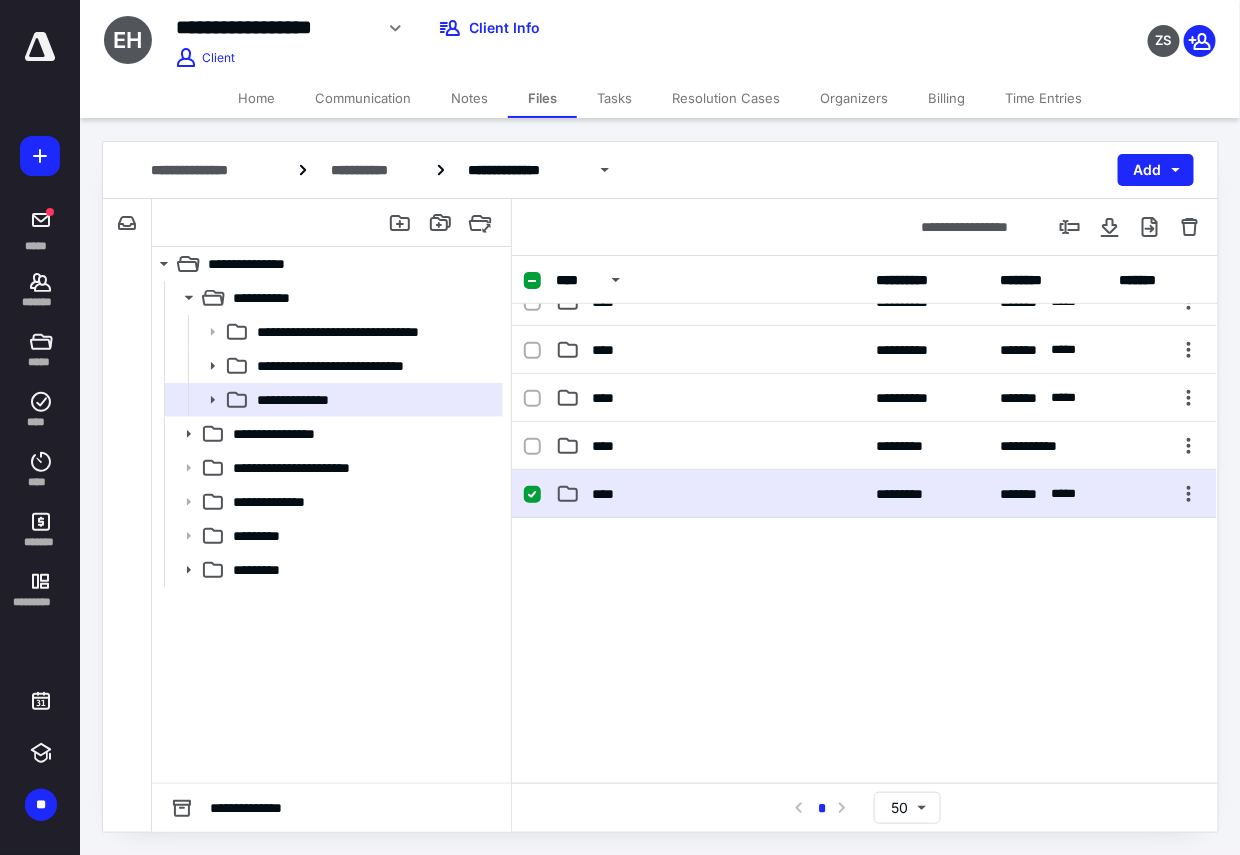 click on "****" at bounding box center [609, 494] 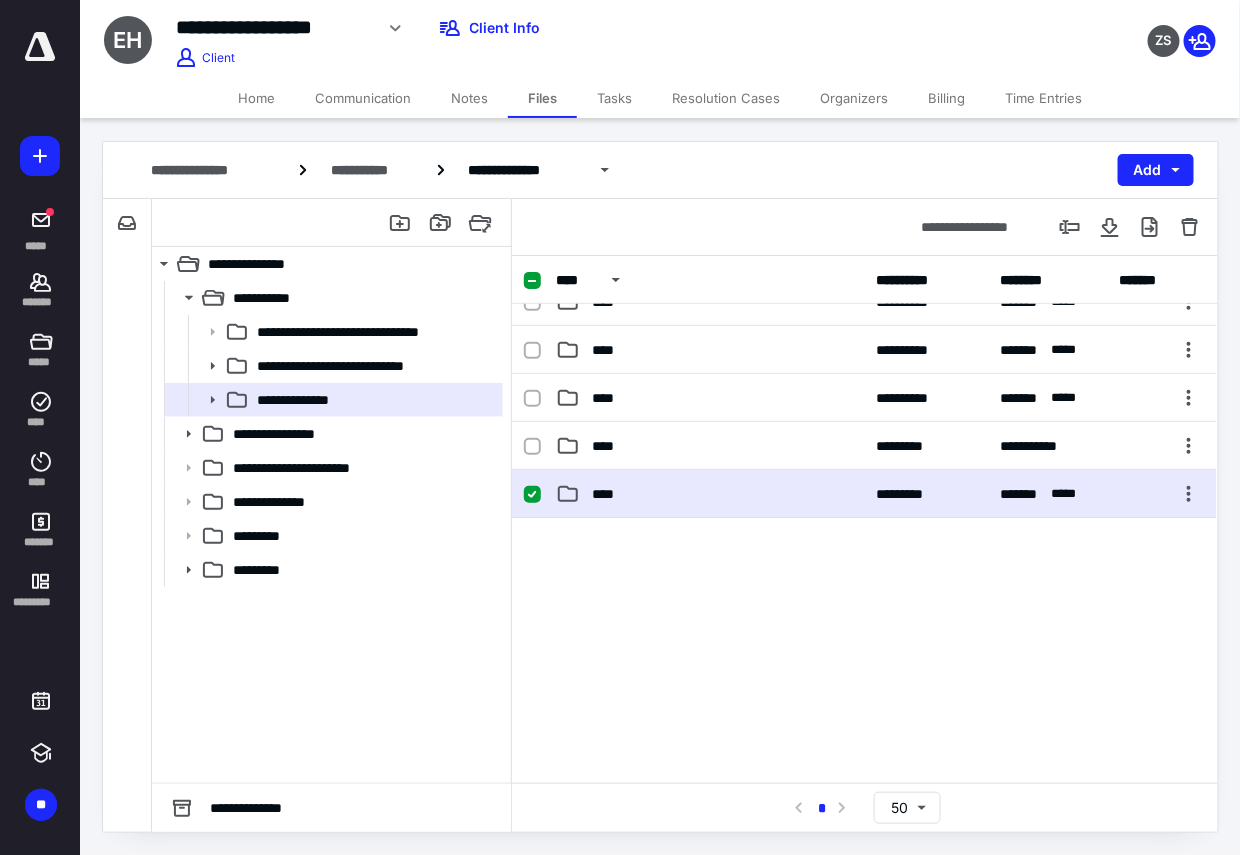 scroll, scrollTop: 0, scrollLeft: 0, axis: both 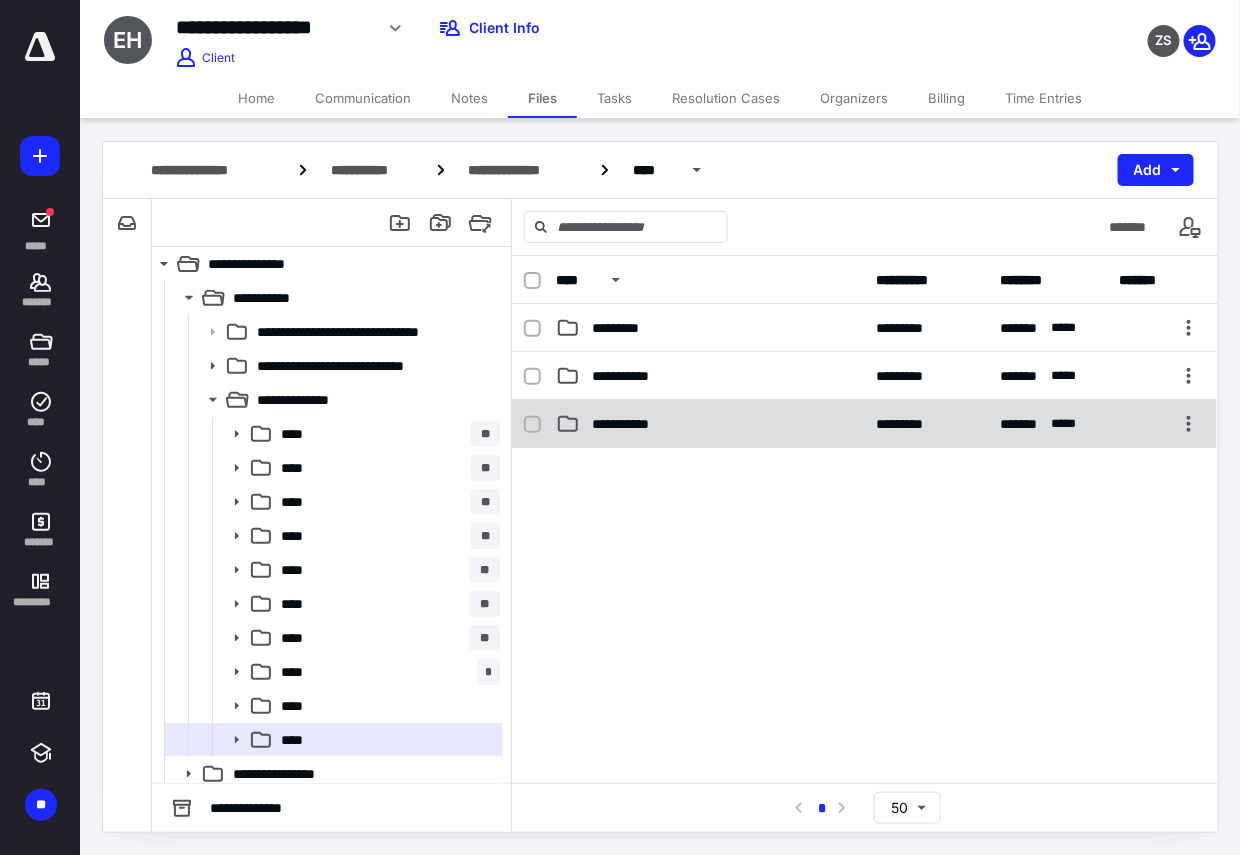 click on "**********" at bounding box center [631, 424] 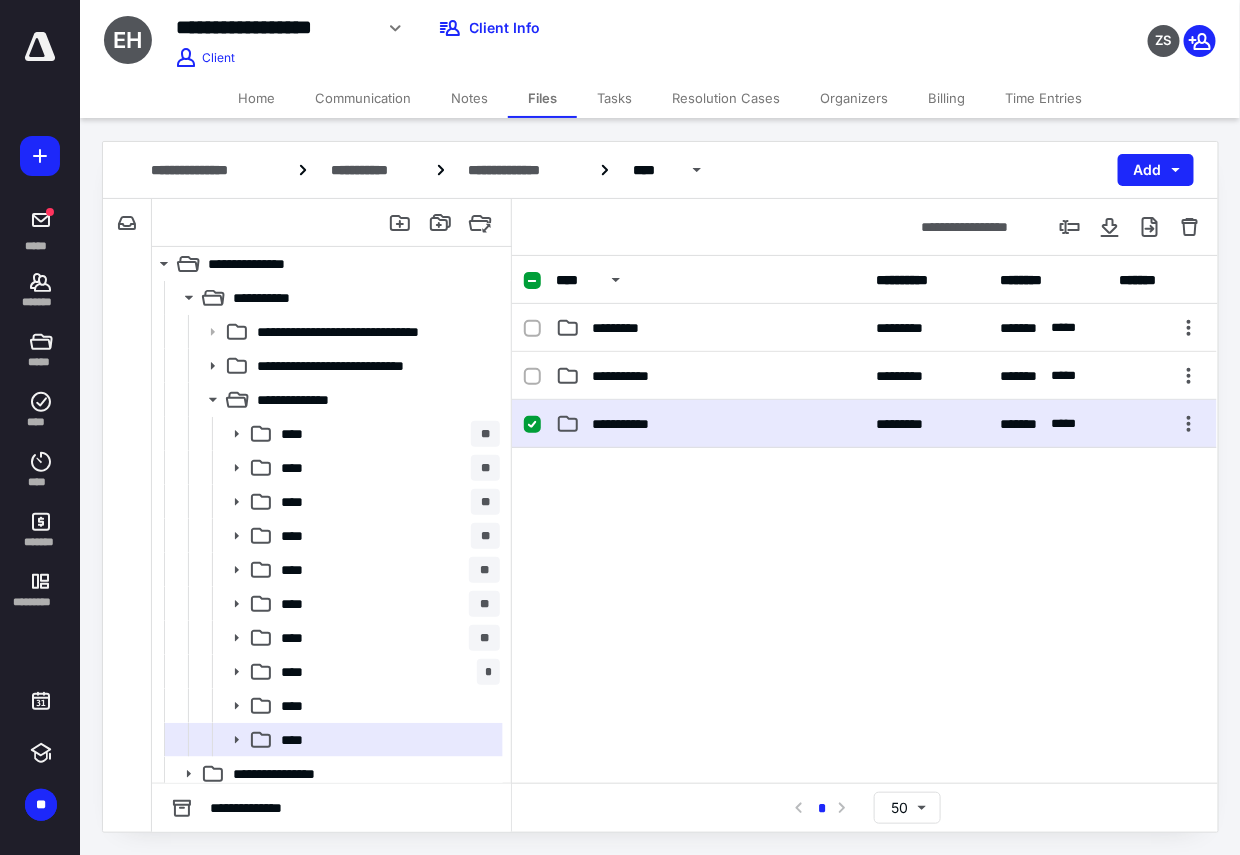 click on "**********" at bounding box center (631, 424) 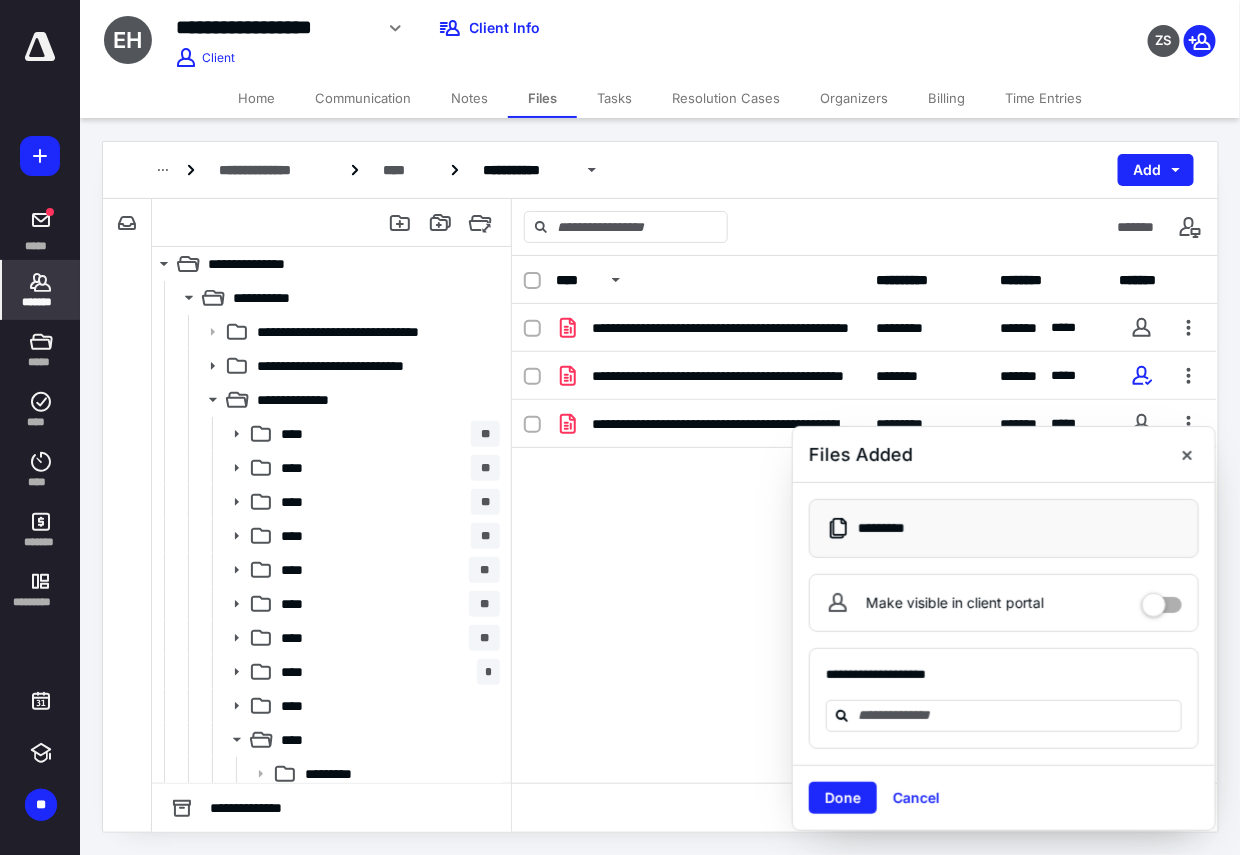 click 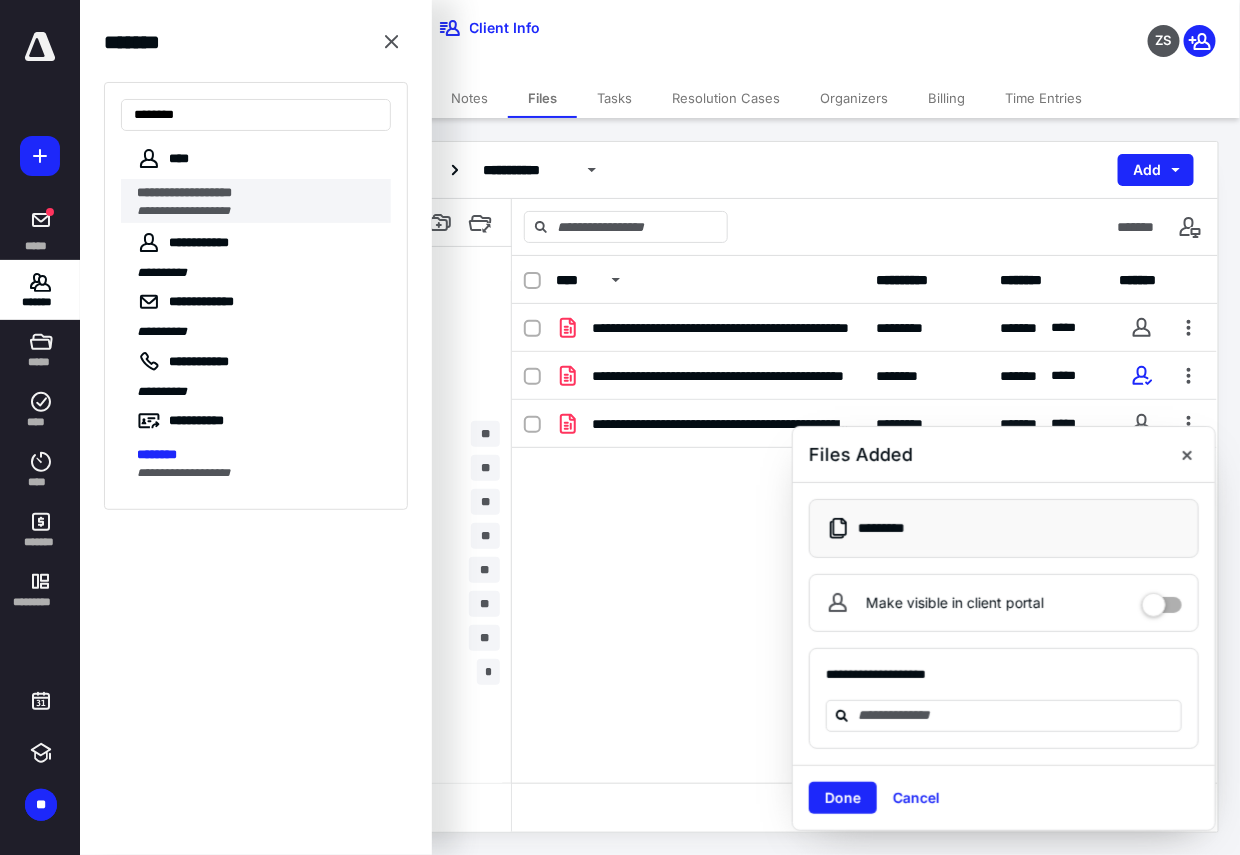type on "********" 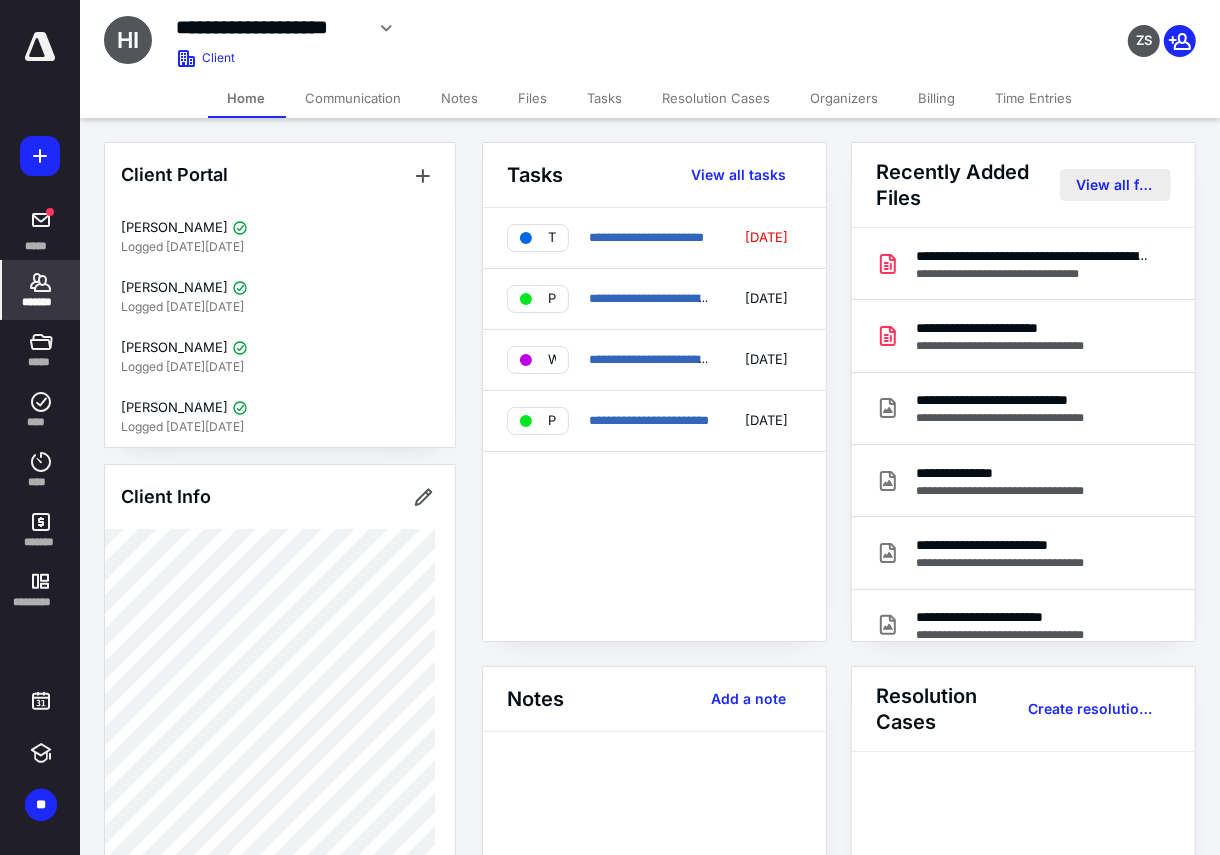 click on "View all files" at bounding box center [1115, 185] 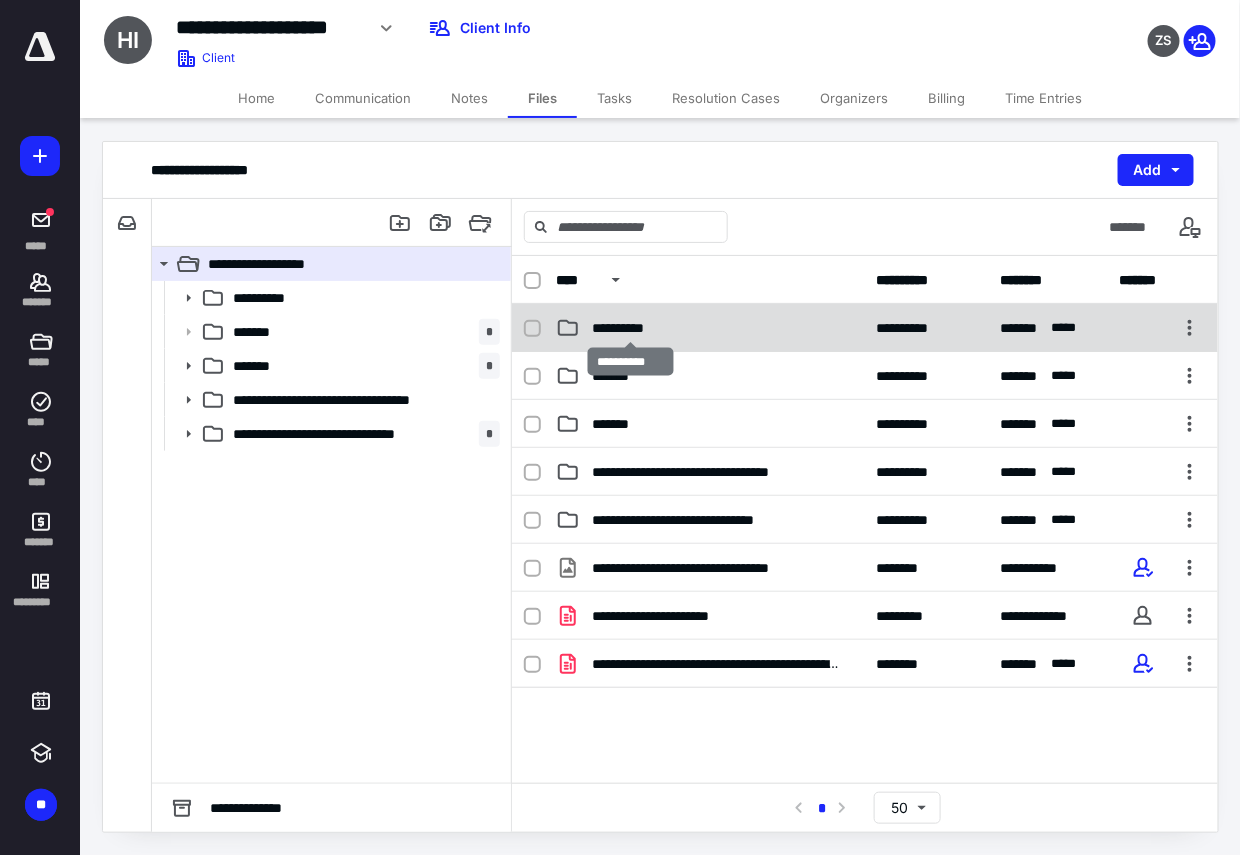 click on "**********" at bounding box center [630, 328] 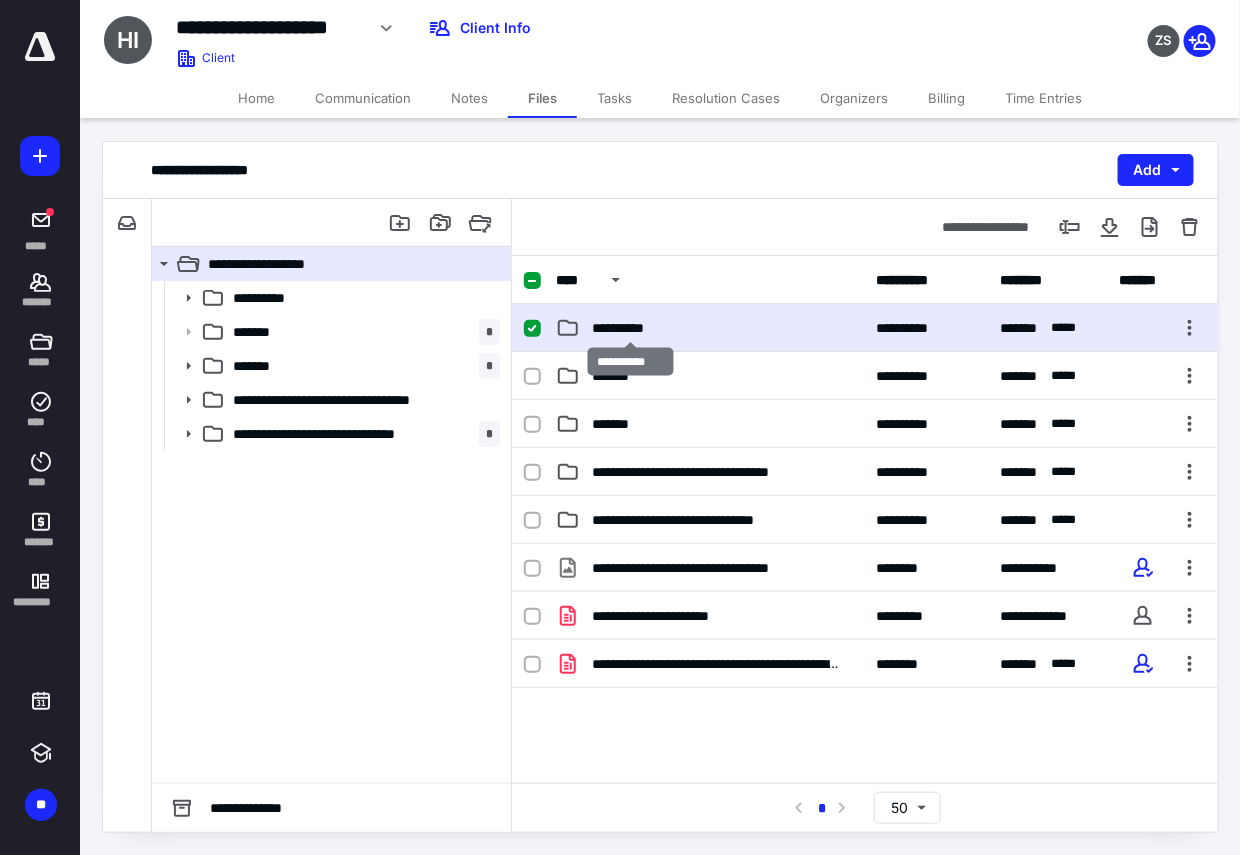 click on "**********" at bounding box center (630, 328) 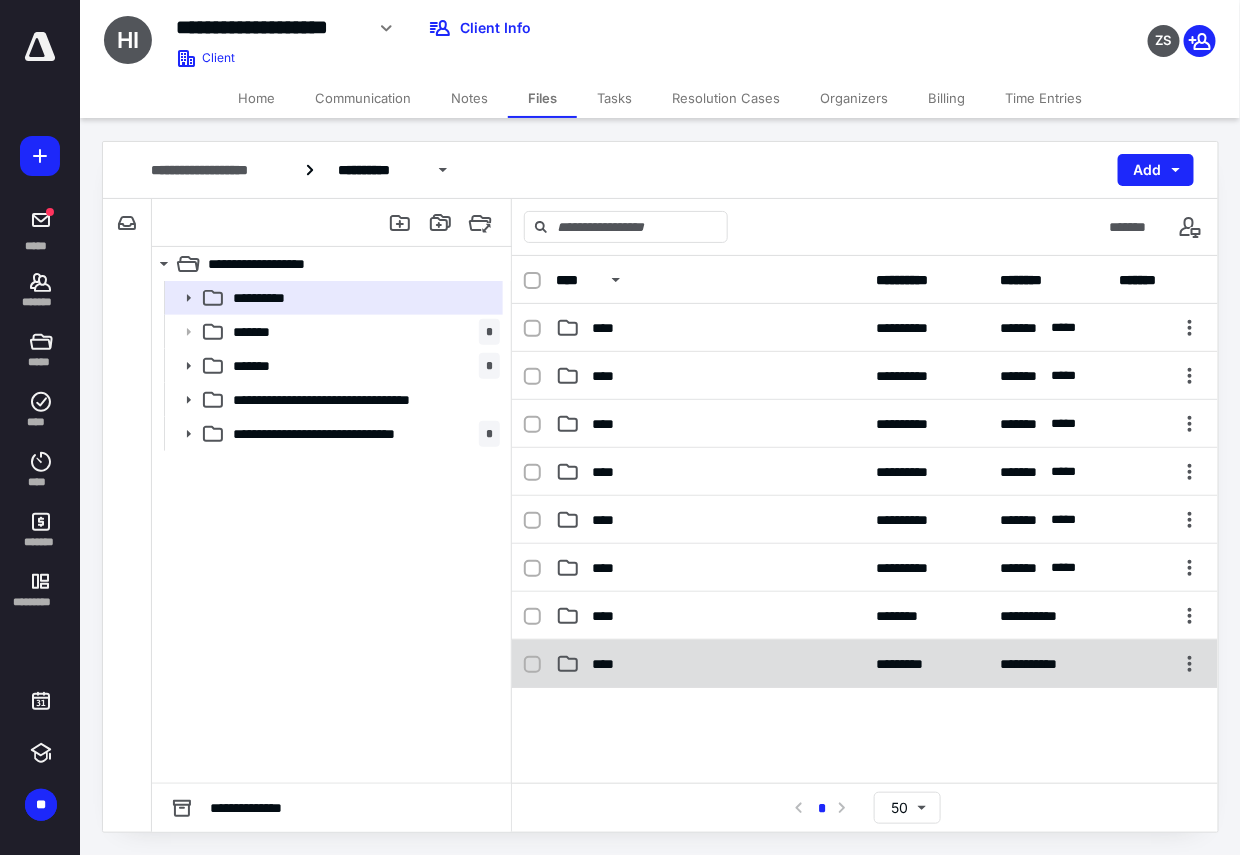 click on "****" at bounding box center (609, 664) 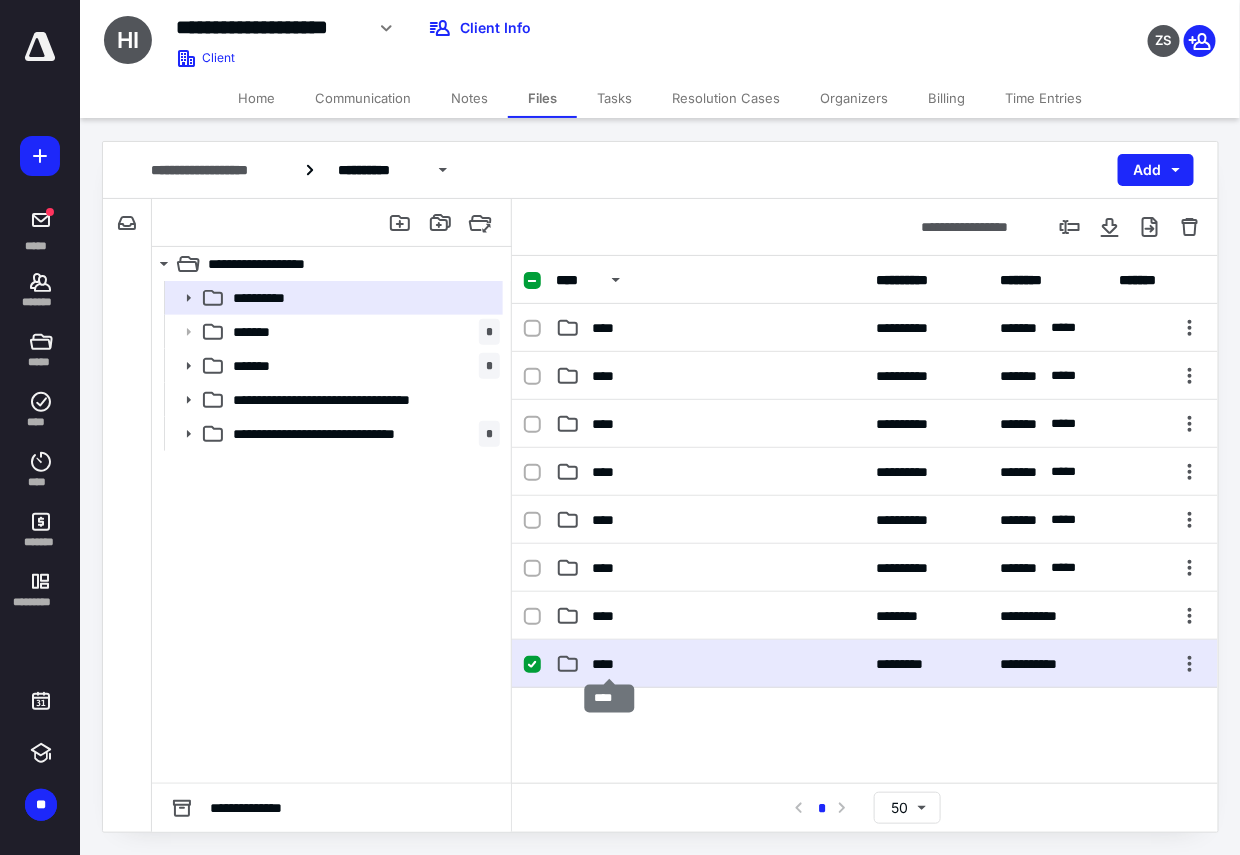 click on "****" at bounding box center (609, 664) 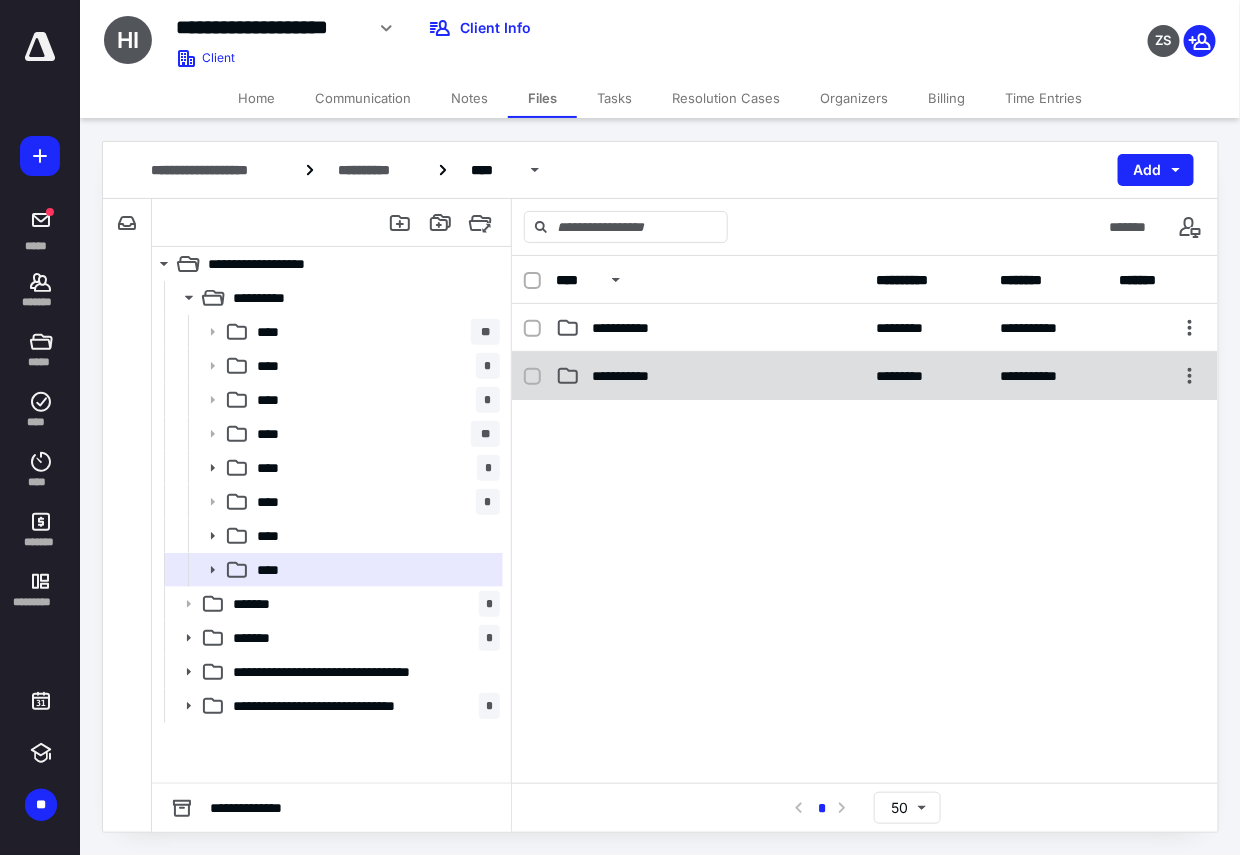 click on "**********" at bounding box center [710, 376] 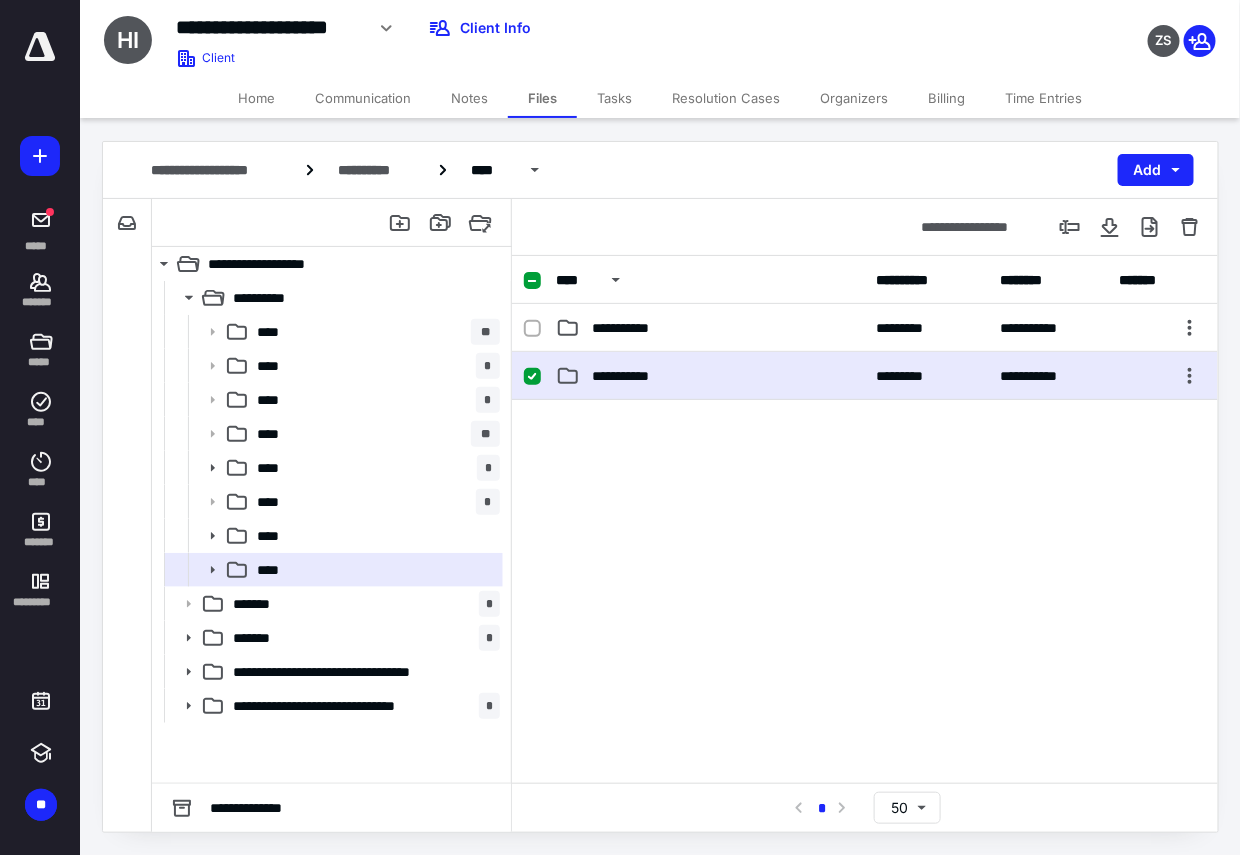 click on "**********" at bounding box center [710, 376] 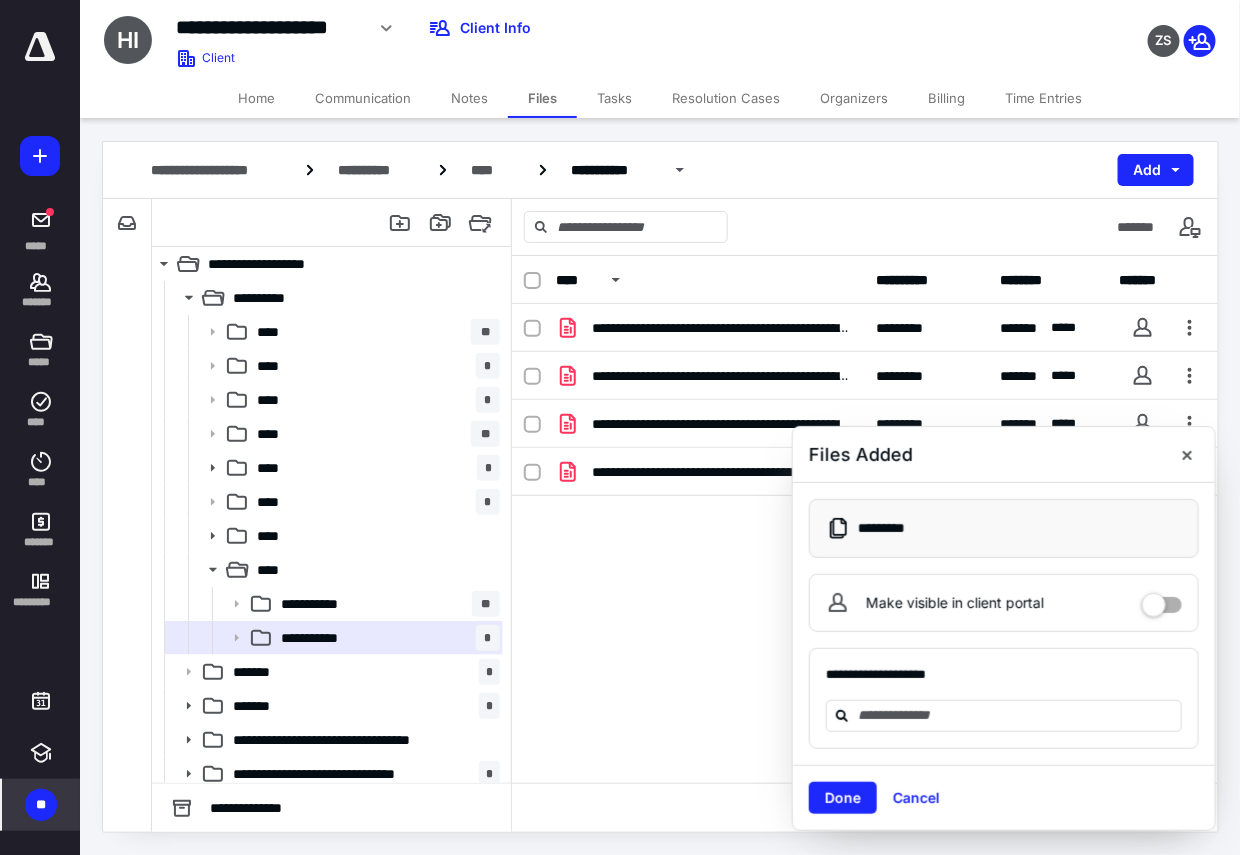 click on "**" at bounding box center [41, 805] 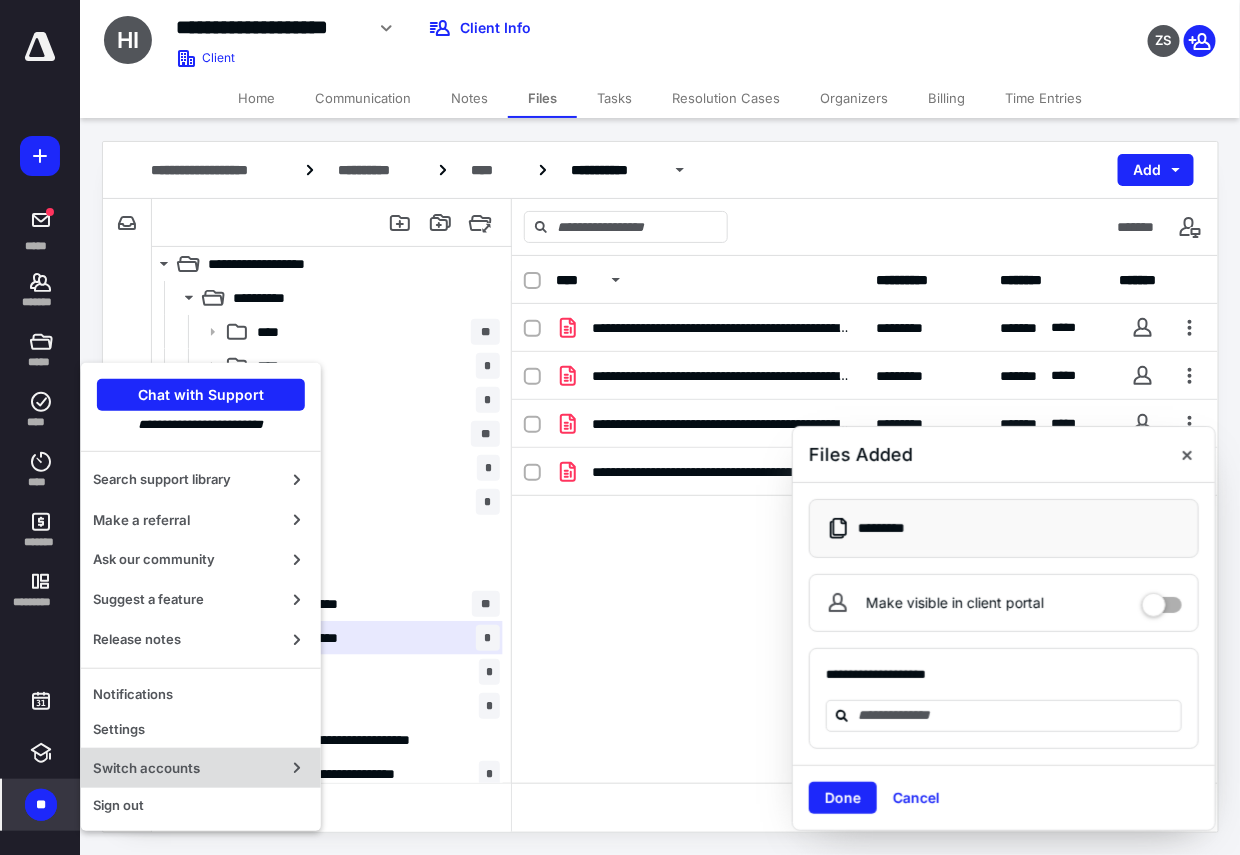 click on "Switch accounts" at bounding box center [185, 768] 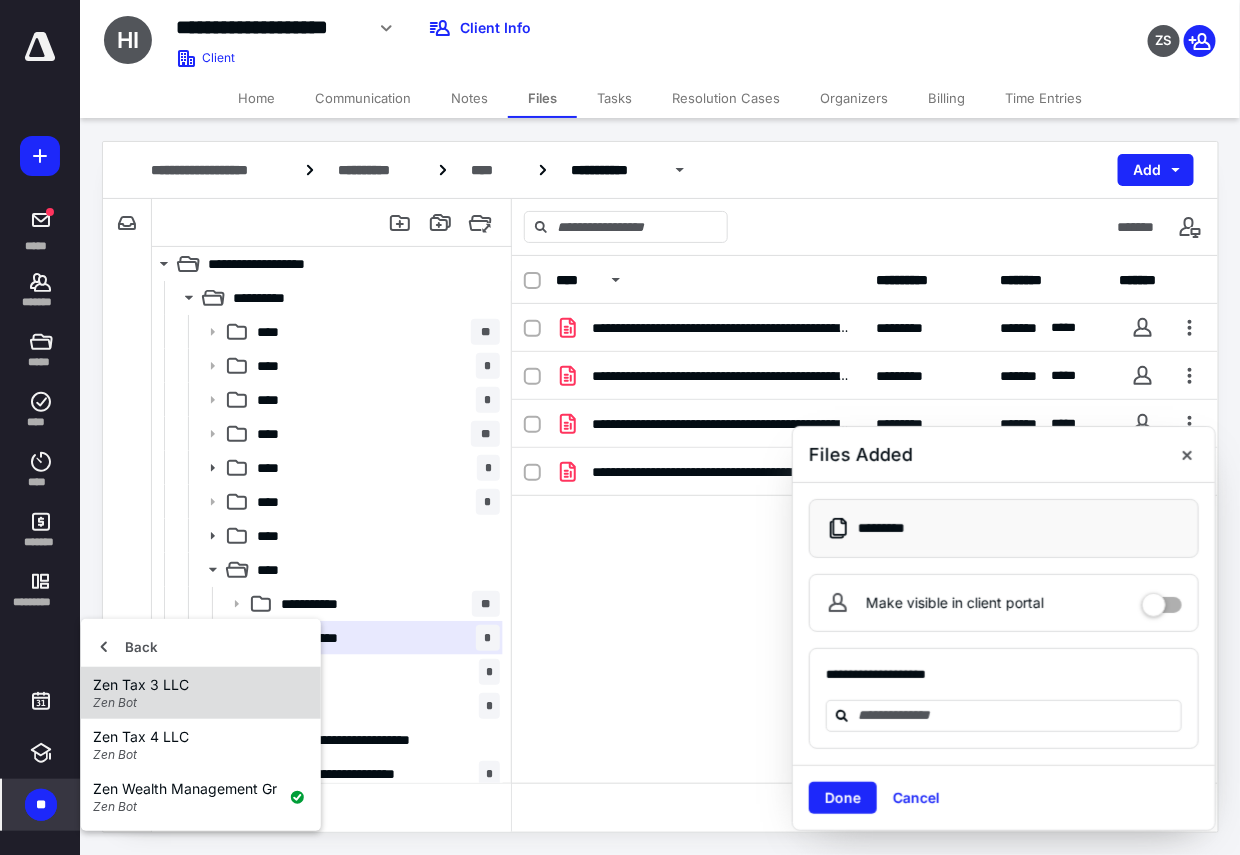 click on "Zen Tax 3 LLC" at bounding box center (201, 685) 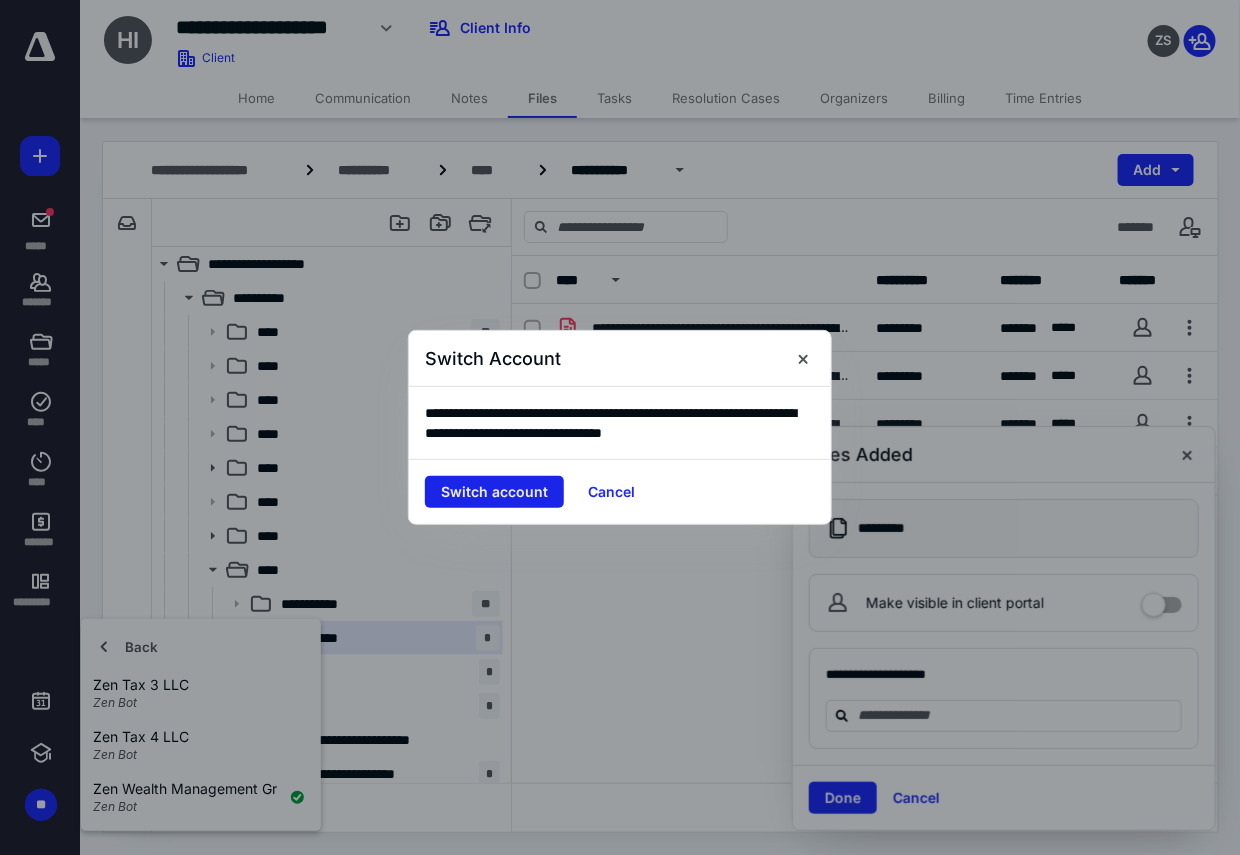 click on "Switch account" at bounding box center [494, 492] 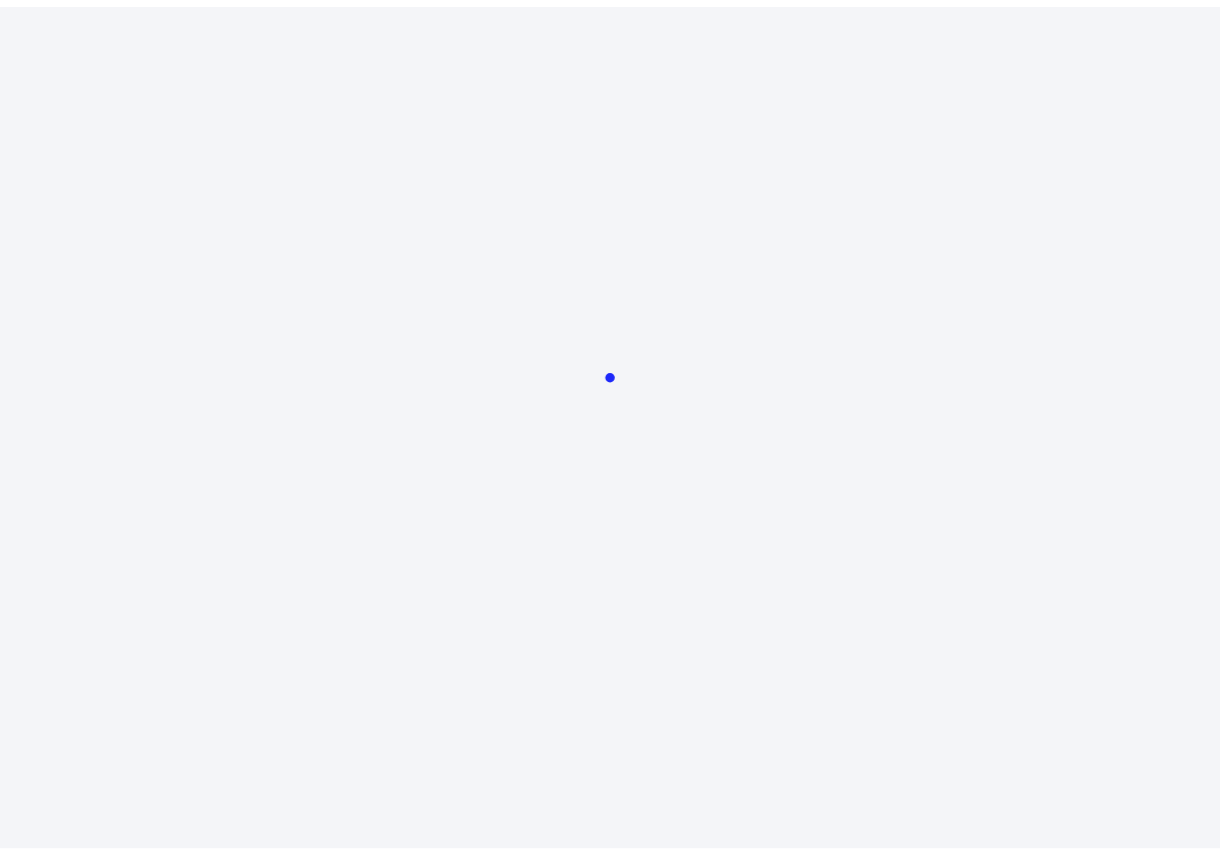 scroll, scrollTop: 0, scrollLeft: 0, axis: both 